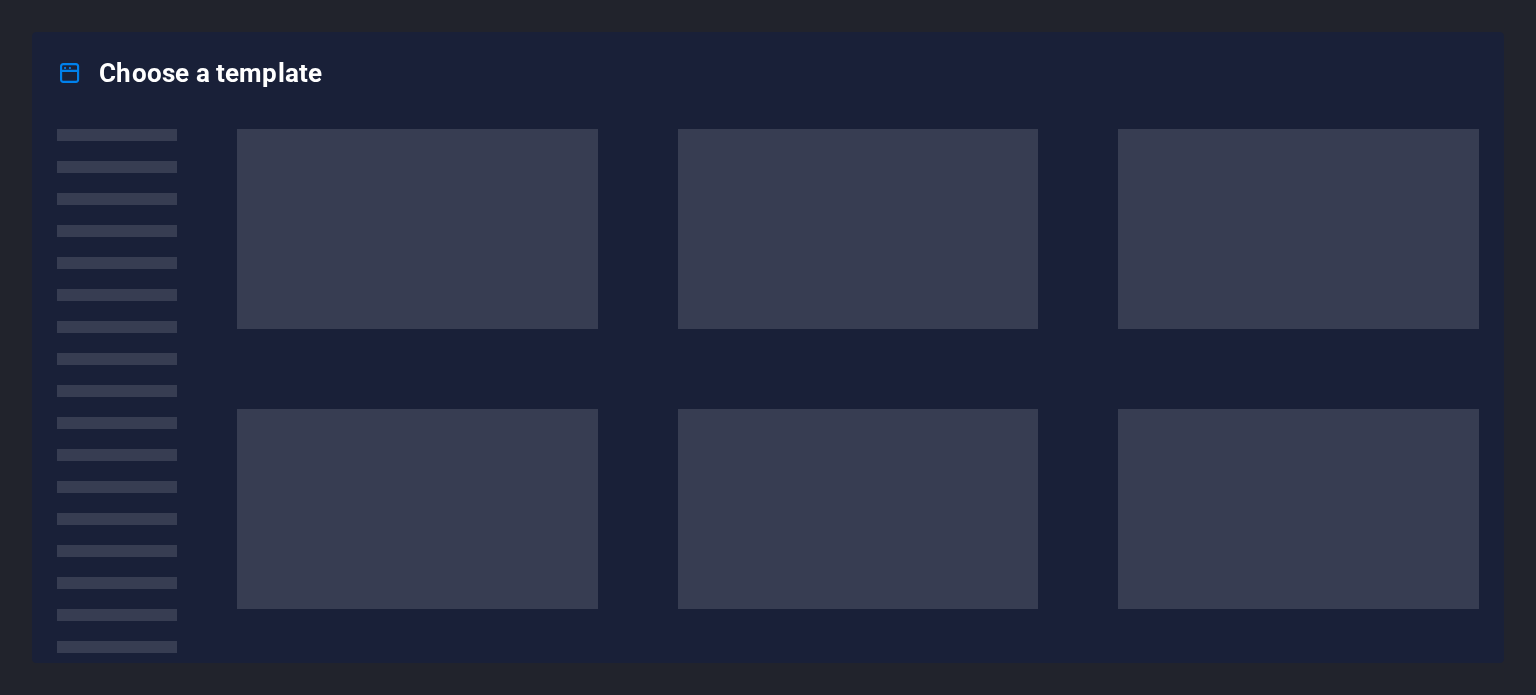 scroll, scrollTop: 0, scrollLeft: 0, axis: both 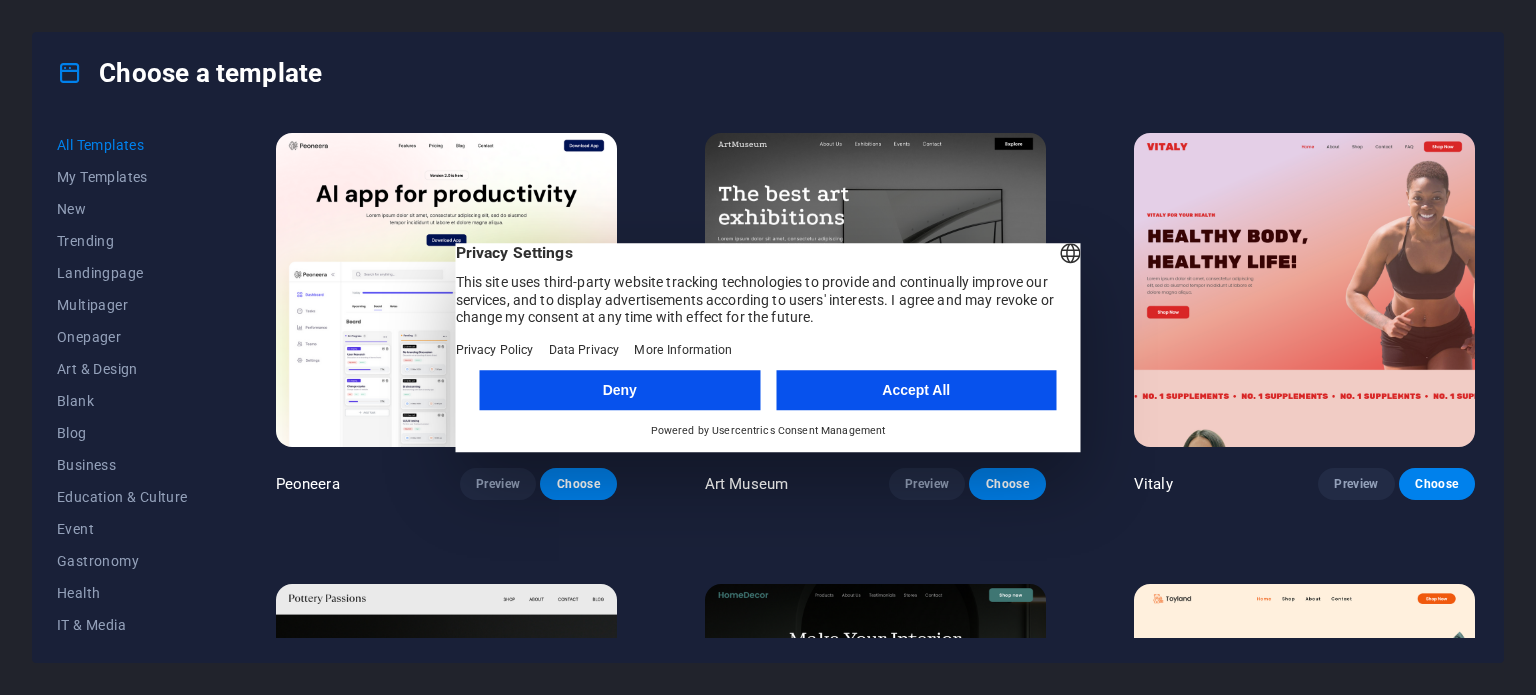 click on "Accept All" at bounding box center (916, 390) 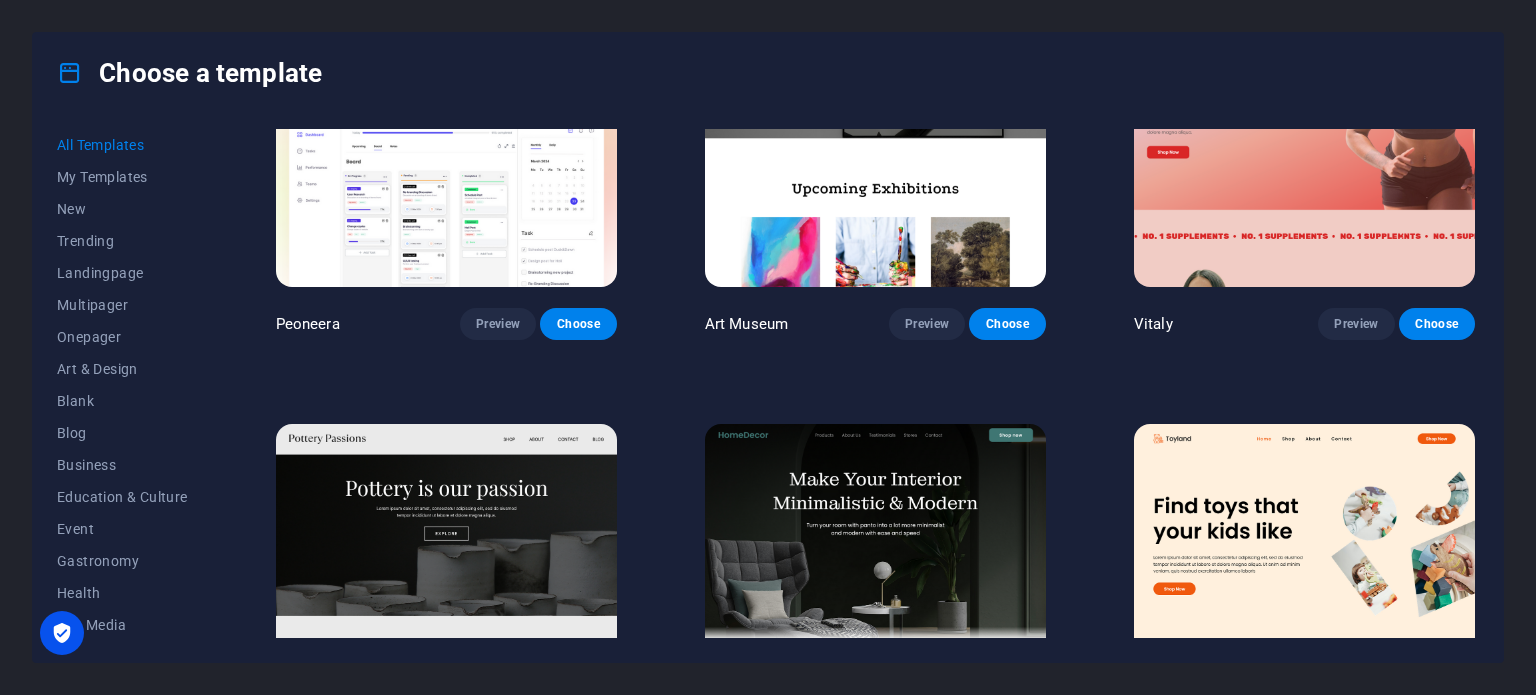 scroll, scrollTop: 0, scrollLeft: 0, axis: both 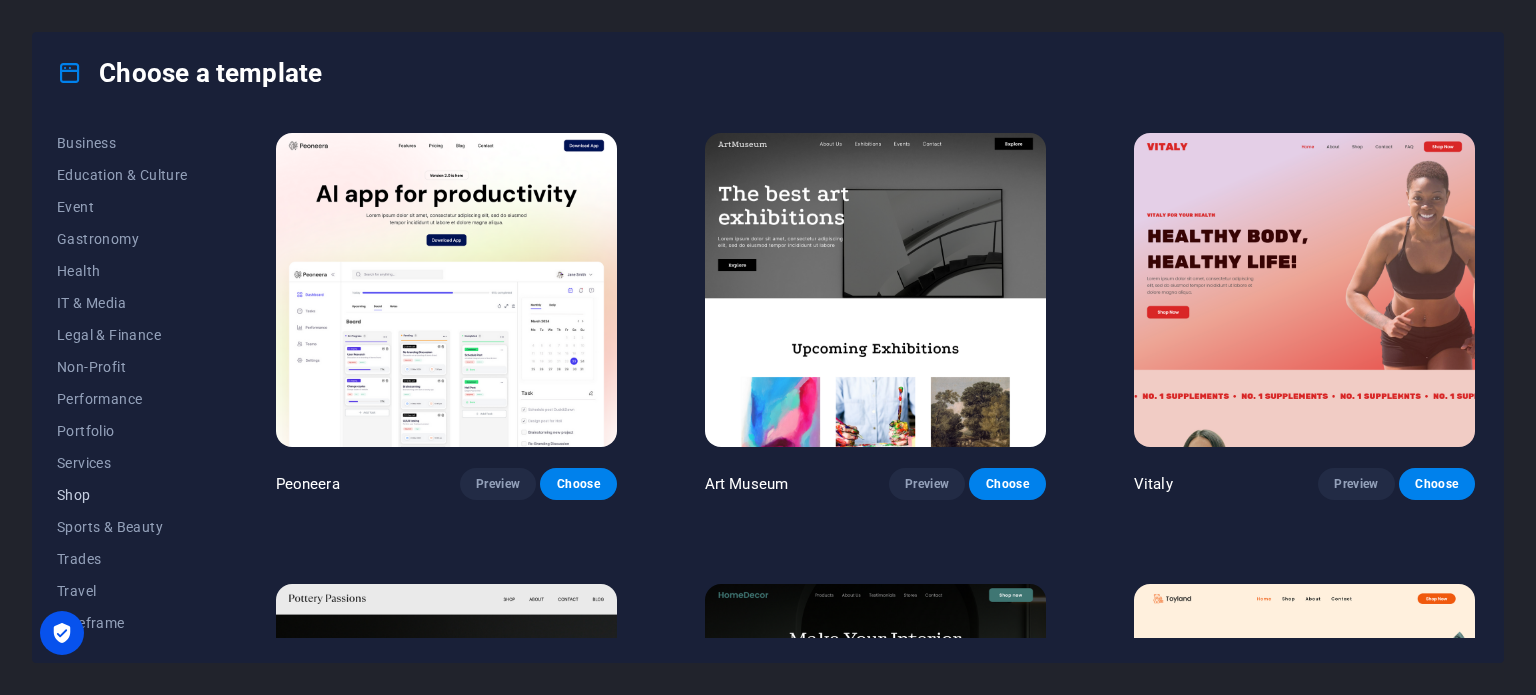 click on "Shop" at bounding box center [122, 495] 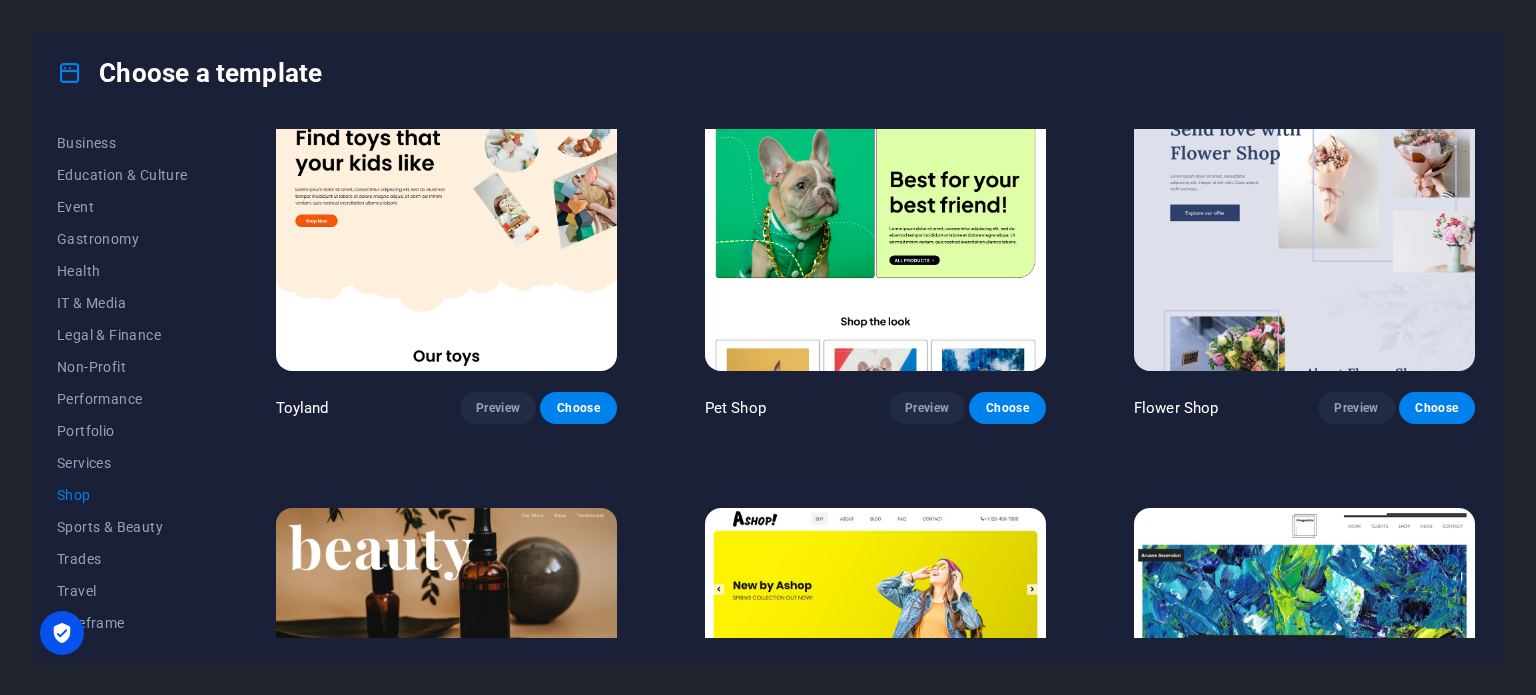 scroll, scrollTop: 500, scrollLeft: 0, axis: vertical 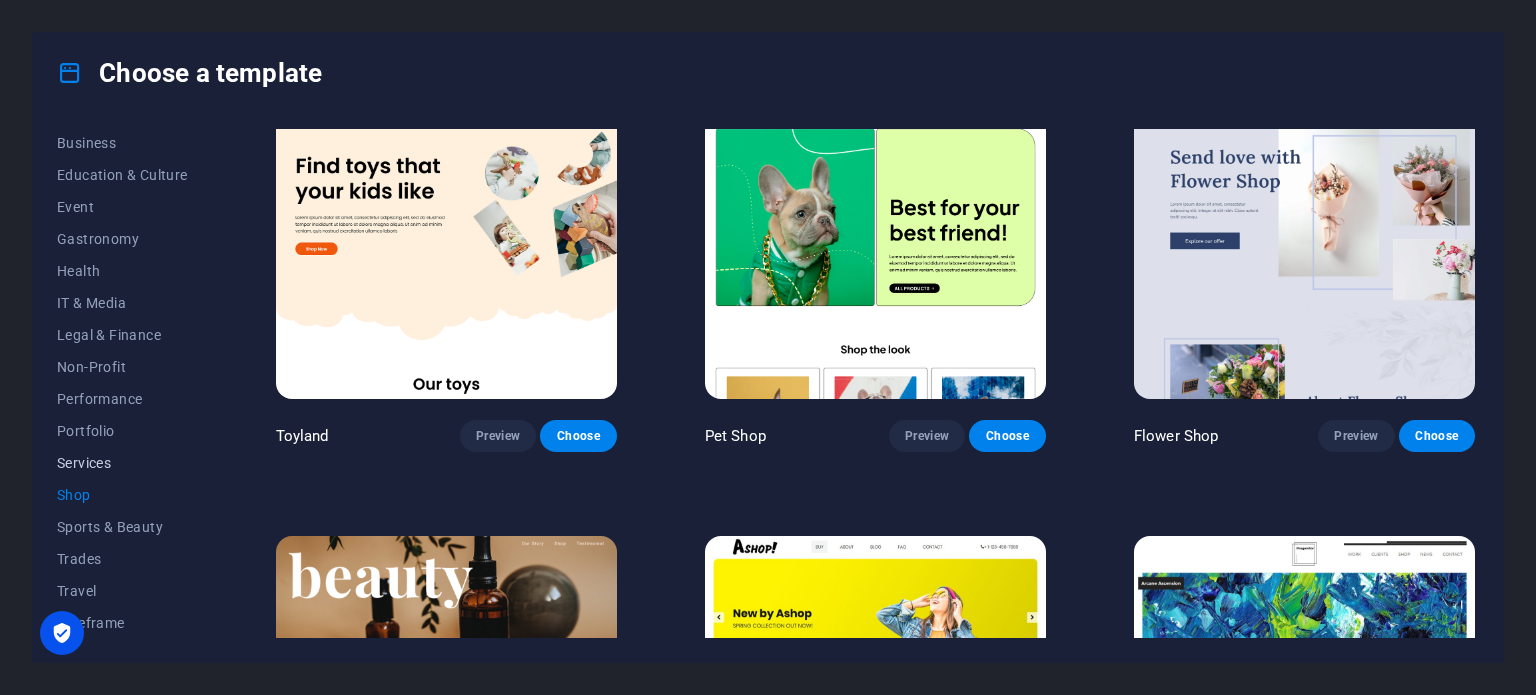 click on "Services" at bounding box center (122, 463) 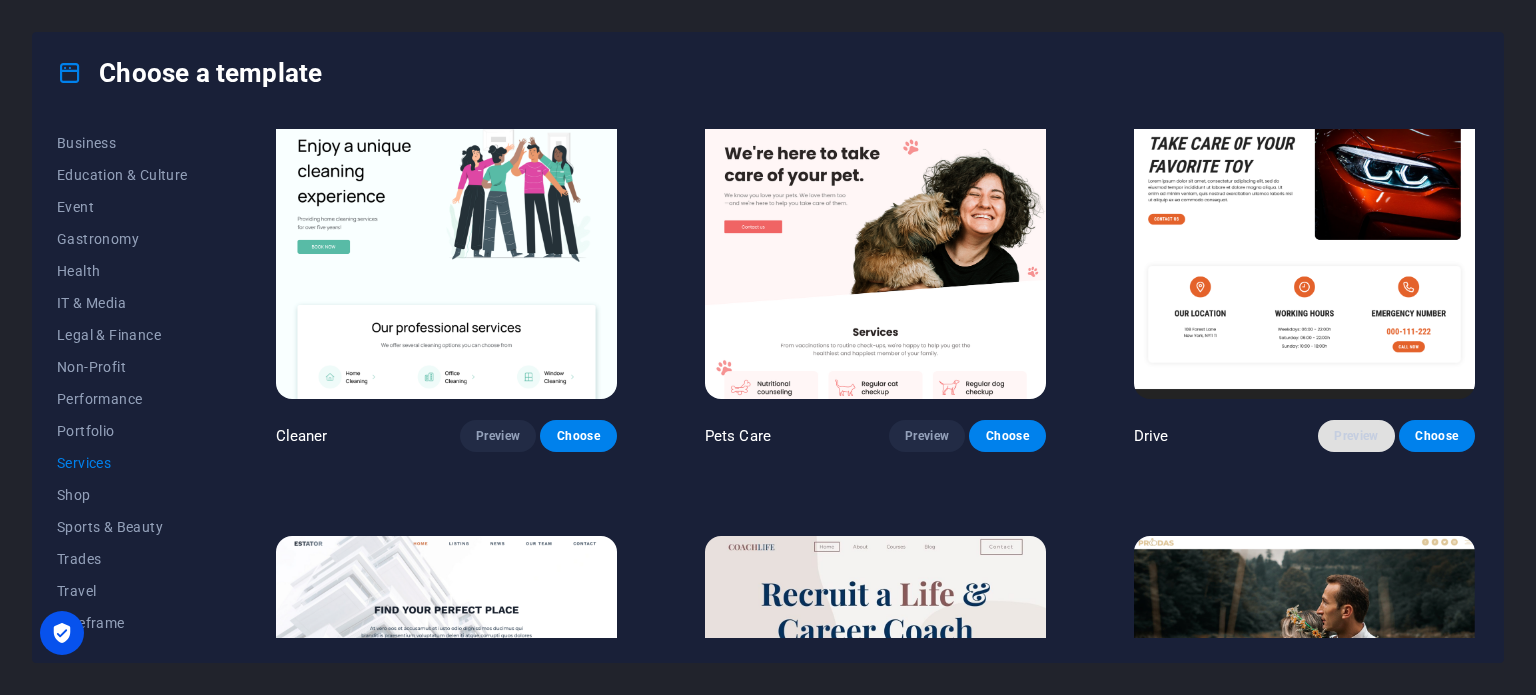 drag, startPoint x: 1341, startPoint y: 427, endPoint x: 1360, endPoint y: 431, distance: 19.416489 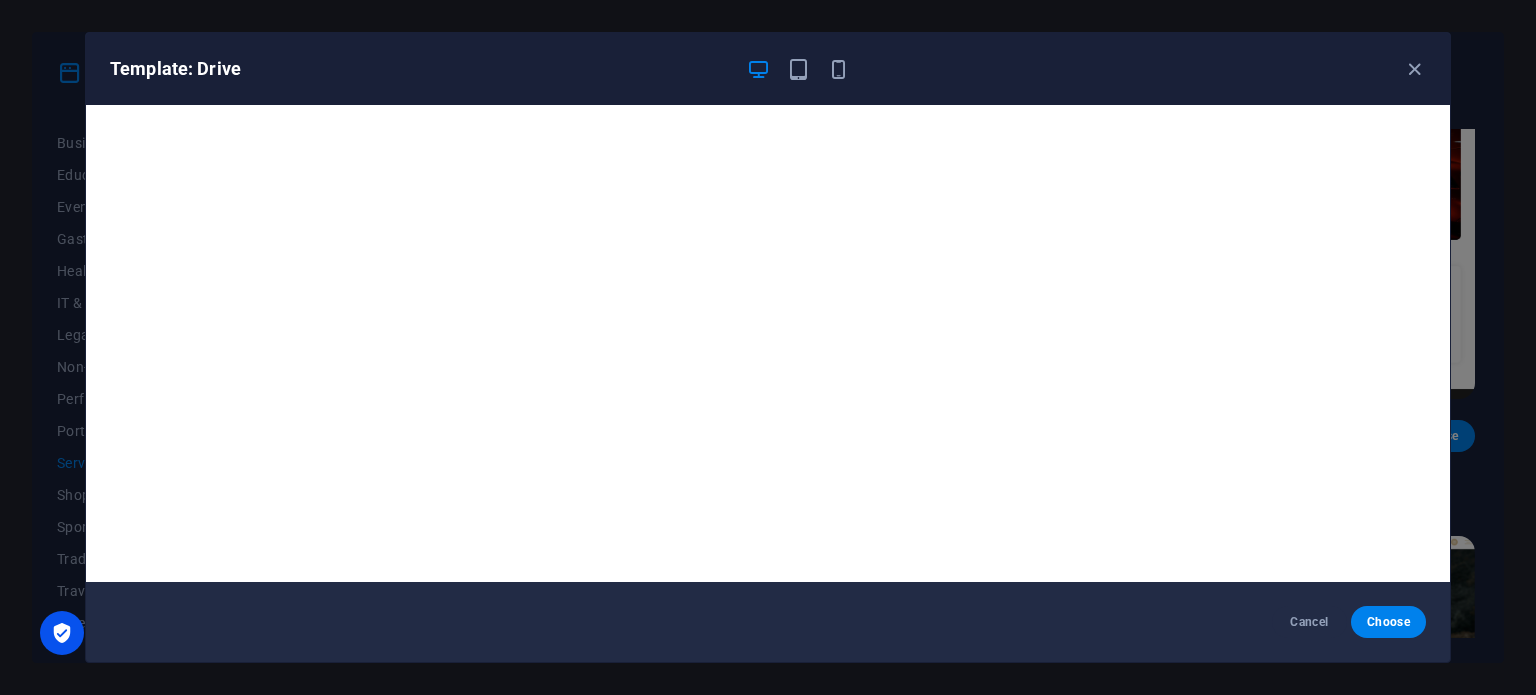 scroll, scrollTop: 5, scrollLeft: 0, axis: vertical 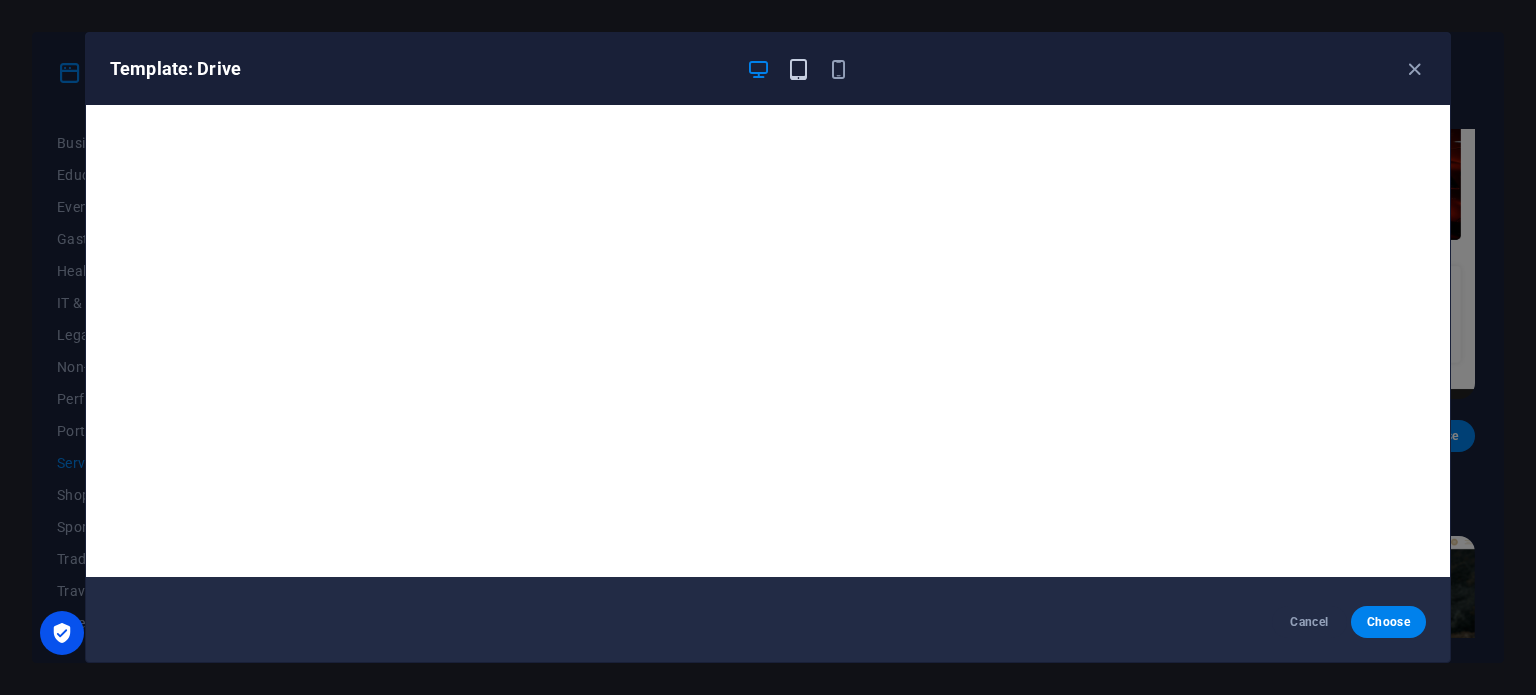 click at bounding box center [798, 69] 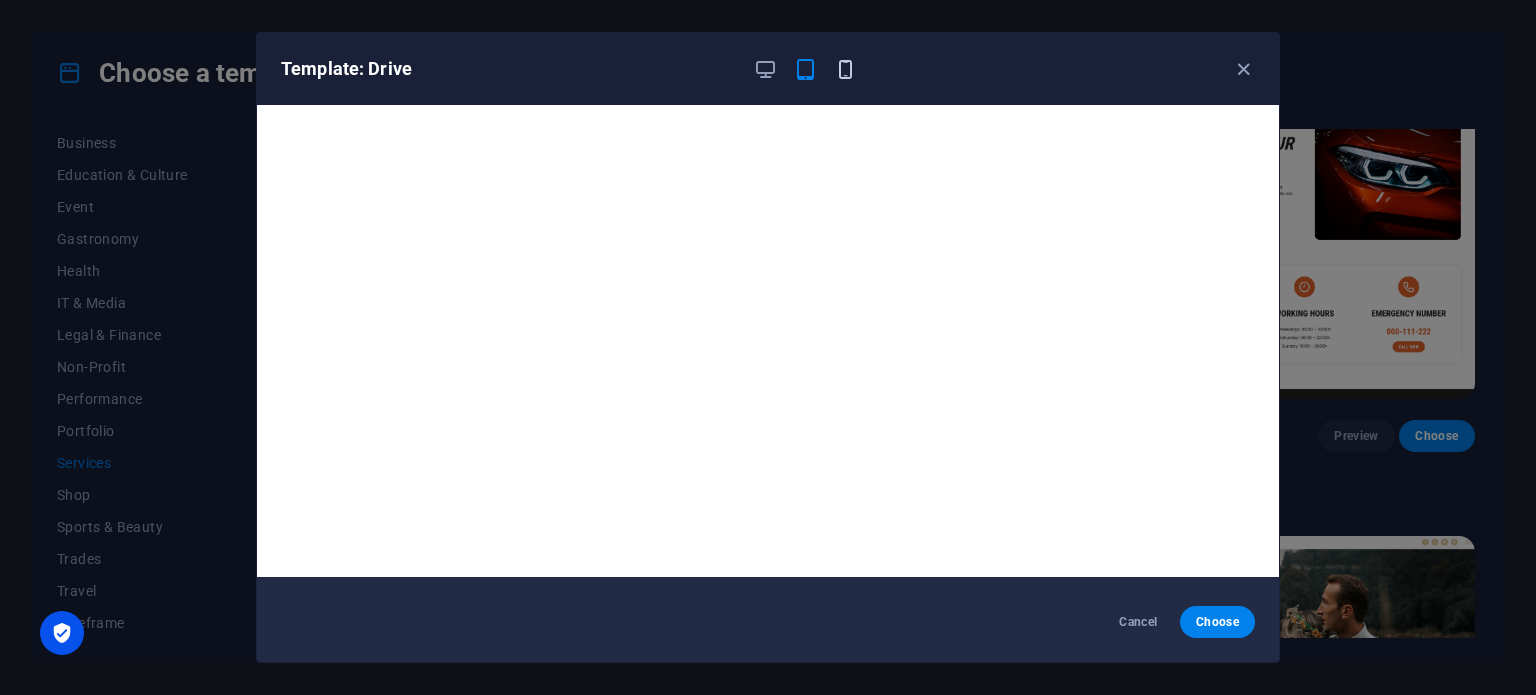 click at bounding box center [845, 69] 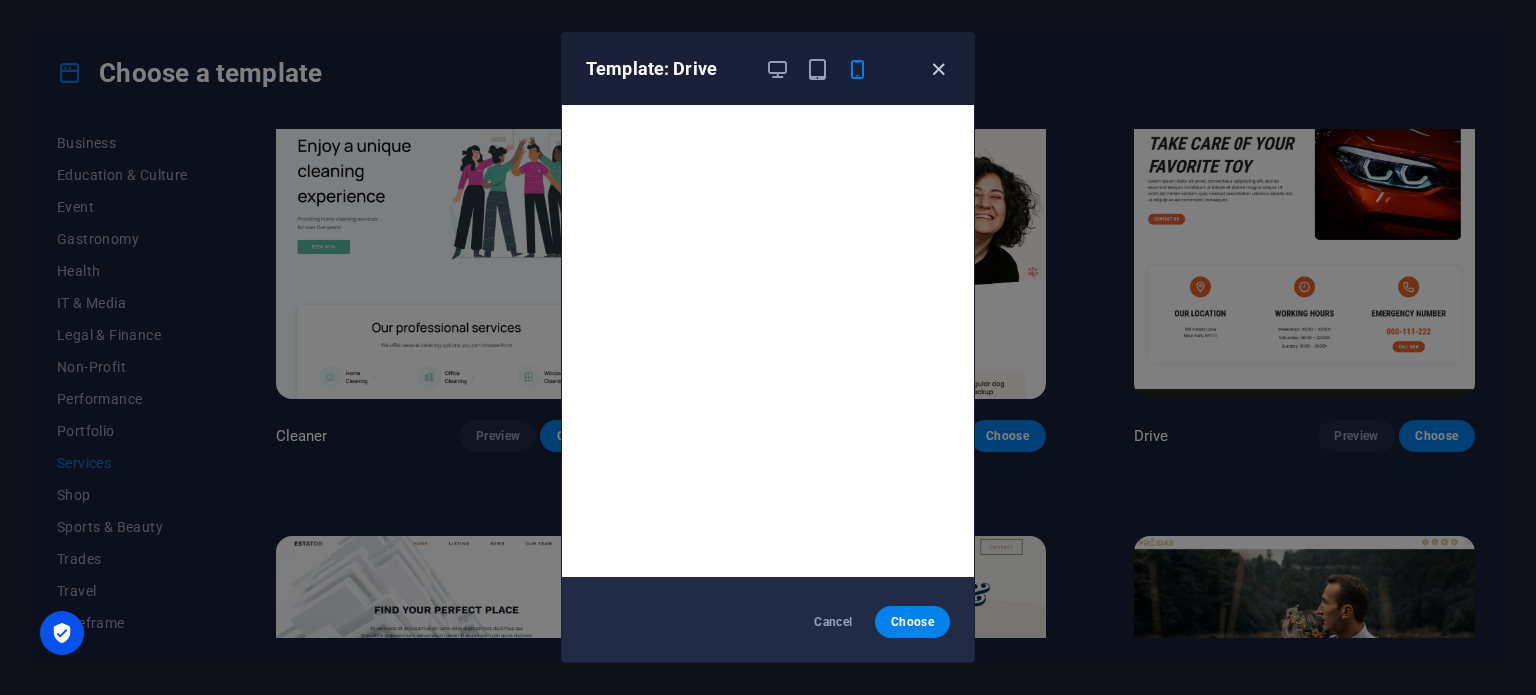click at bounding box center (938, 69) 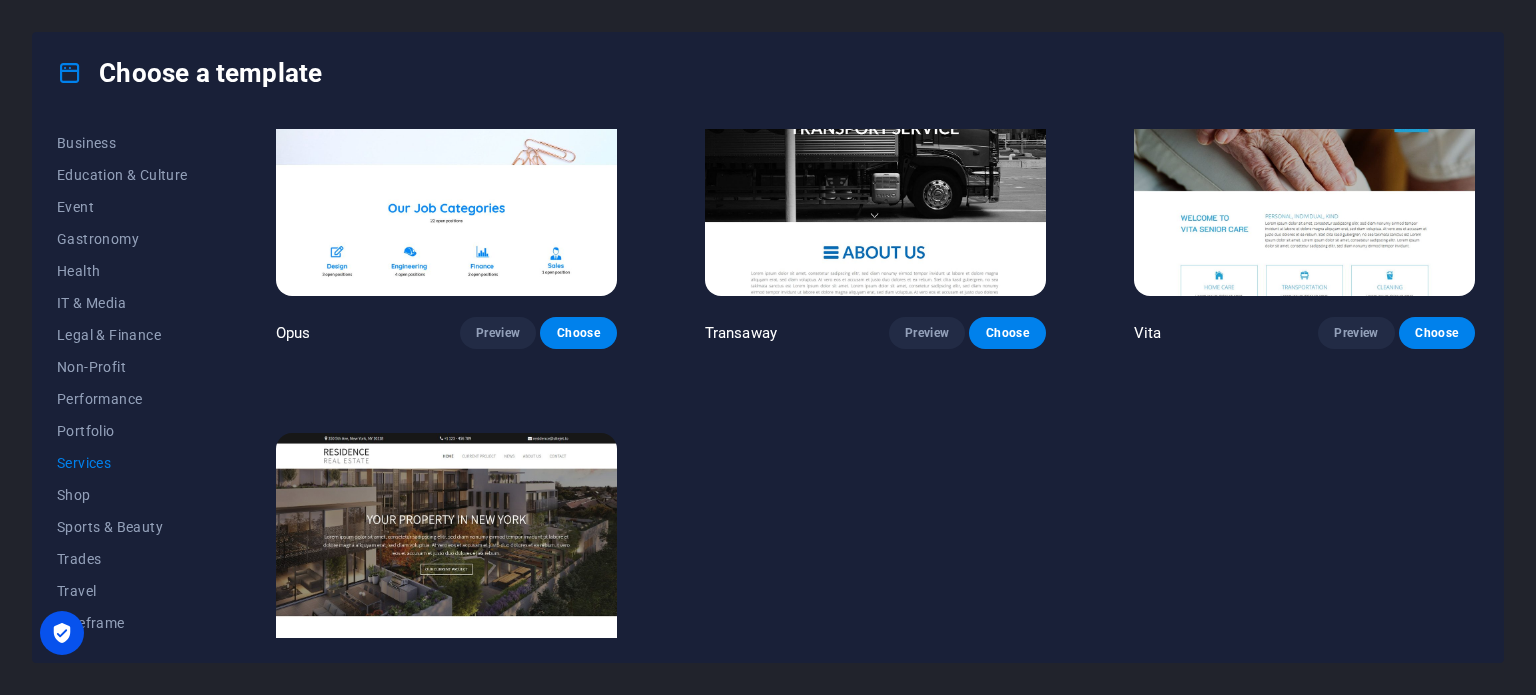scroll, scrollTop: 2556, scrollLeft: 0, axis: vertical 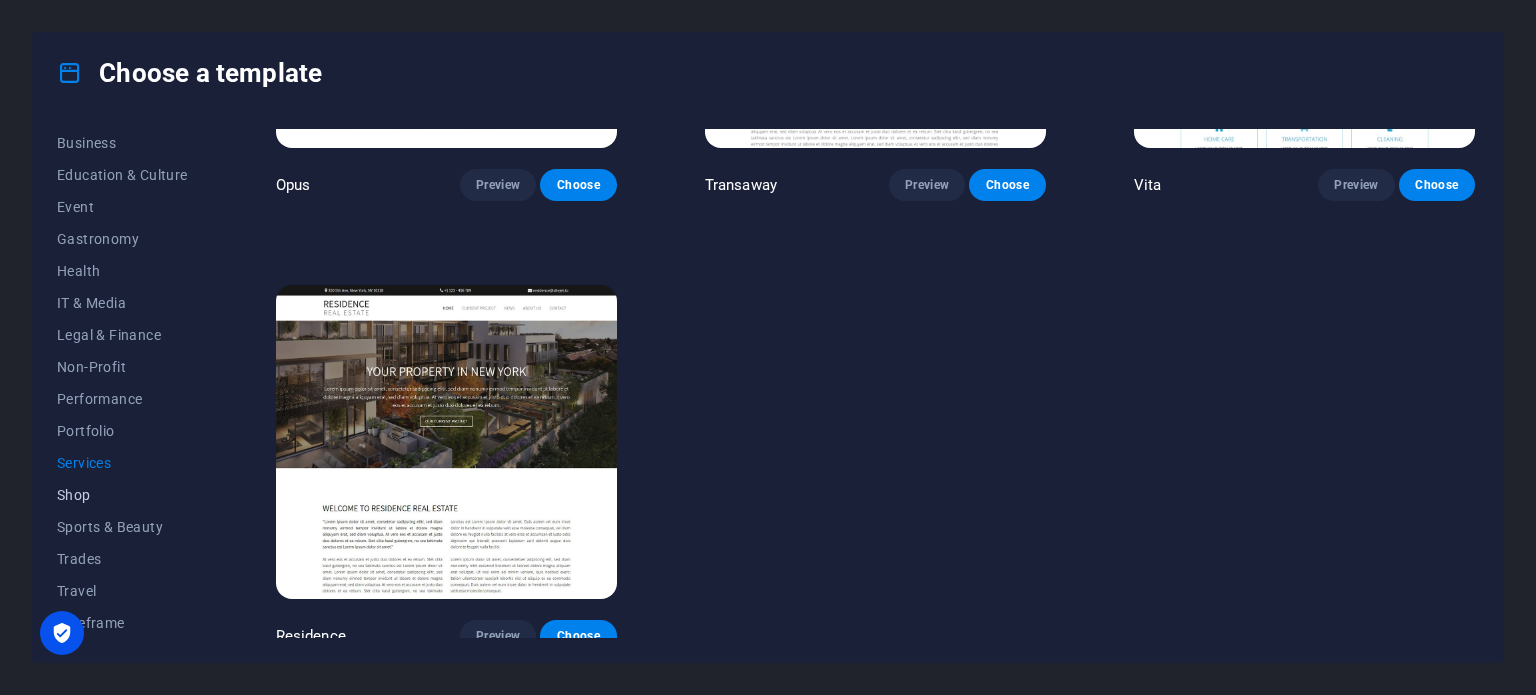 click on "Shop" at bounding box center (122, 495) 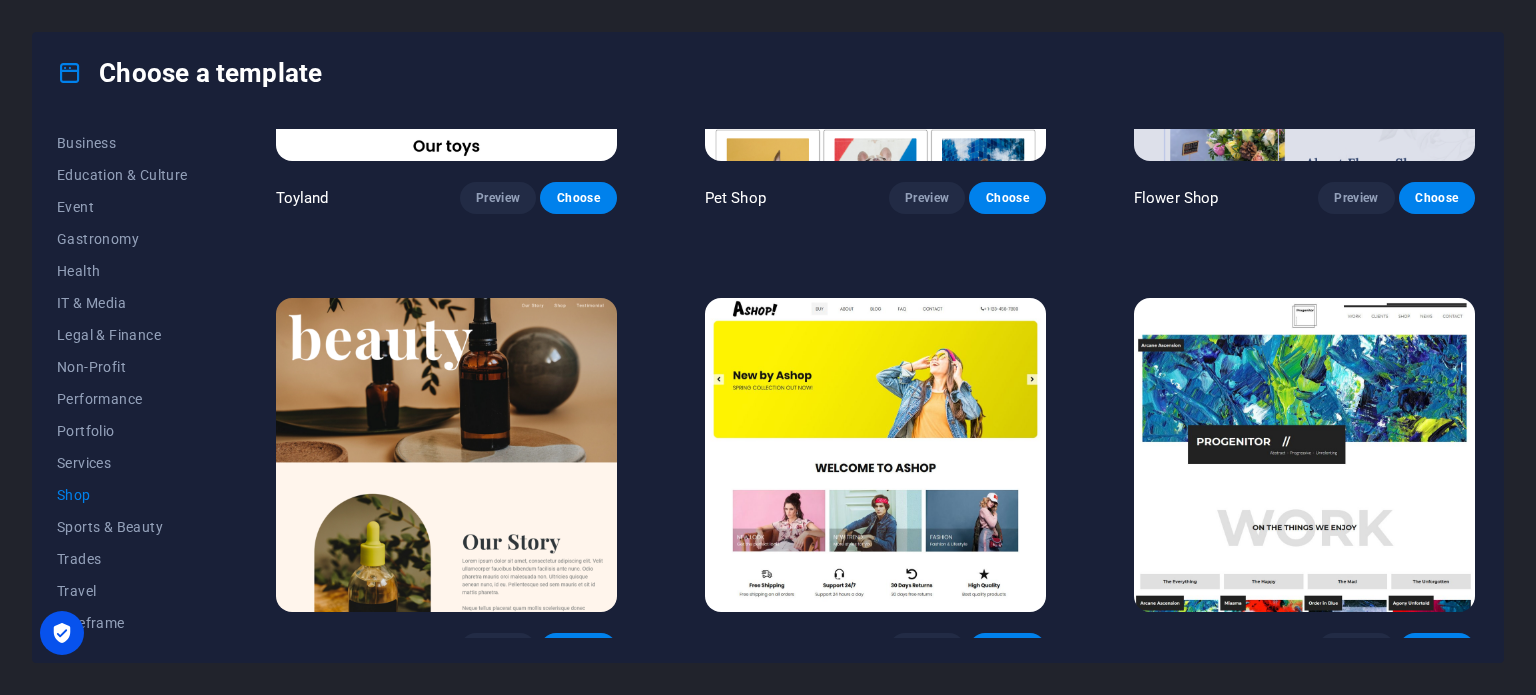 scroll, scrollTop: 808, scrollLeft: 0, axis: vertical 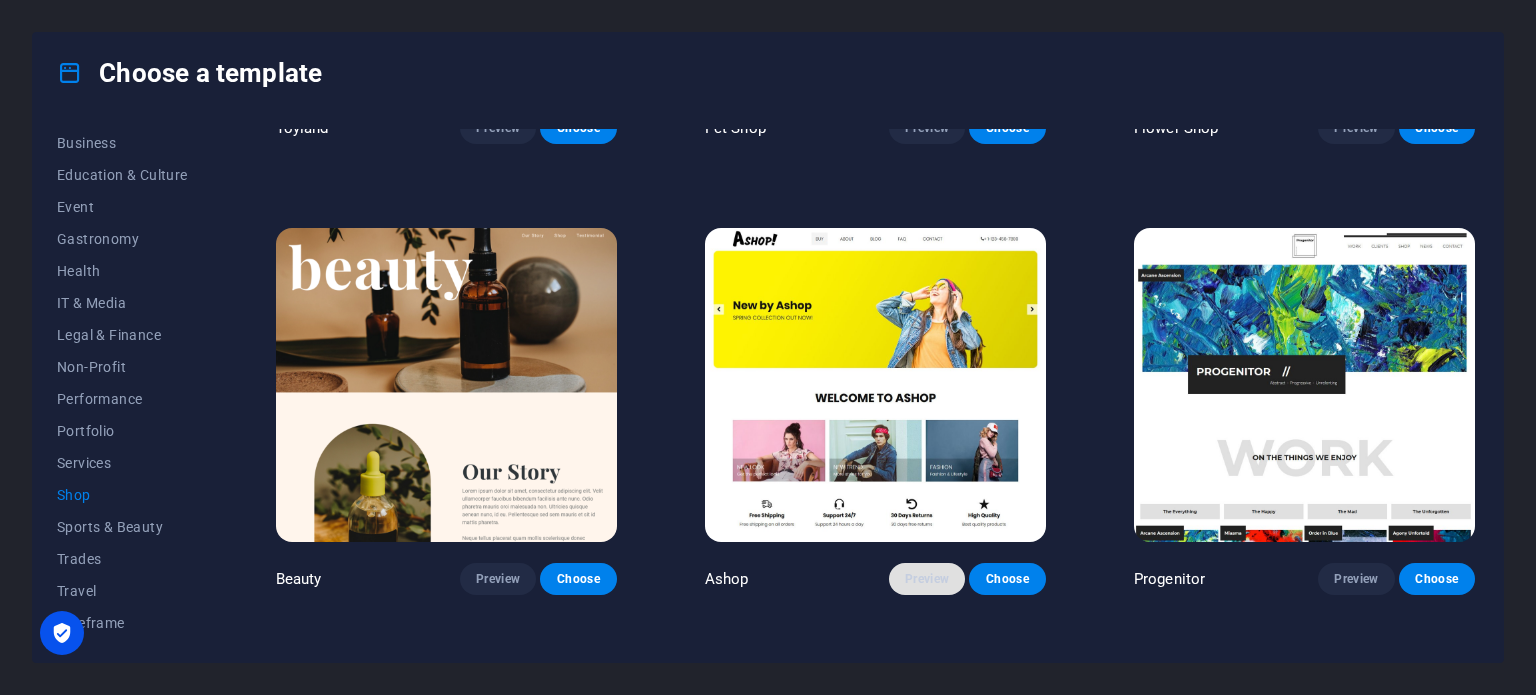 click on "Preview" at bounding box center [927, 579] 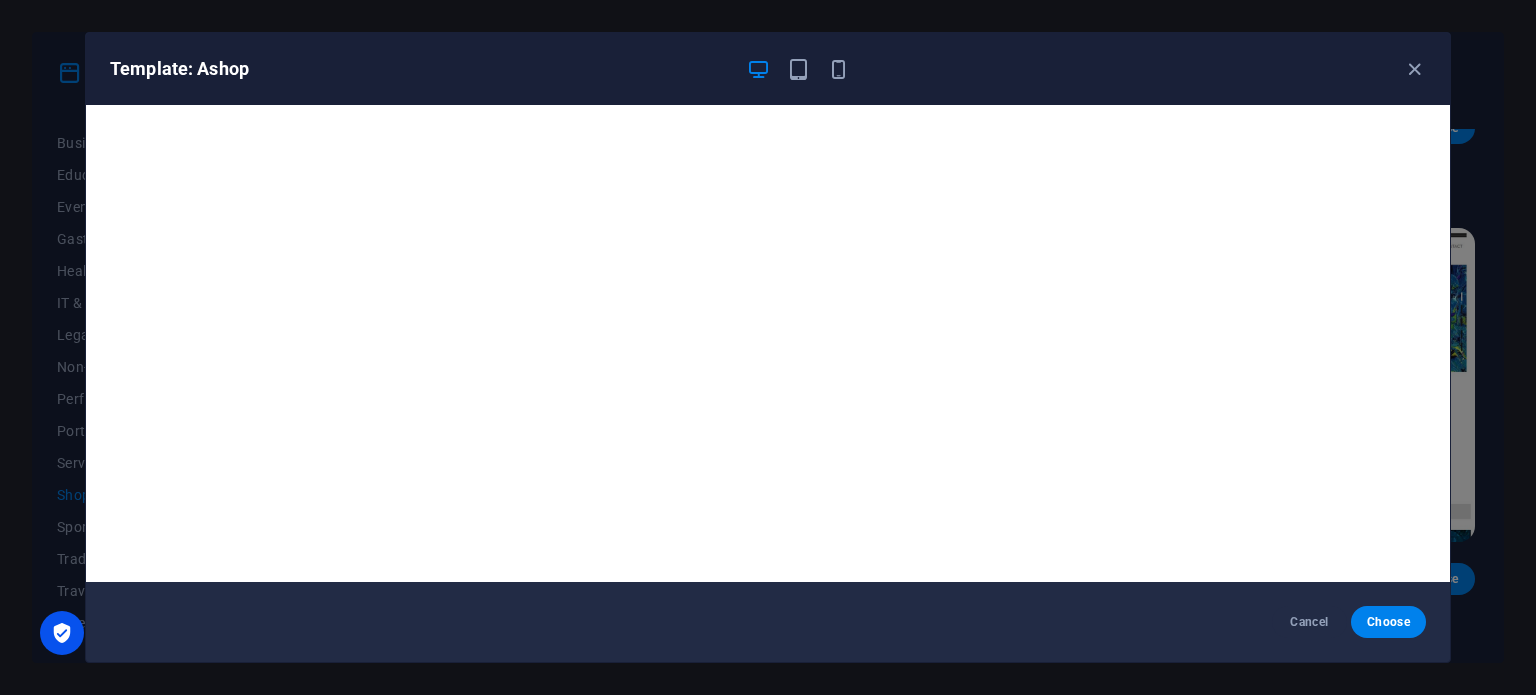 scroll, scrollTop: 0, scrollLeft: 0, axis: both 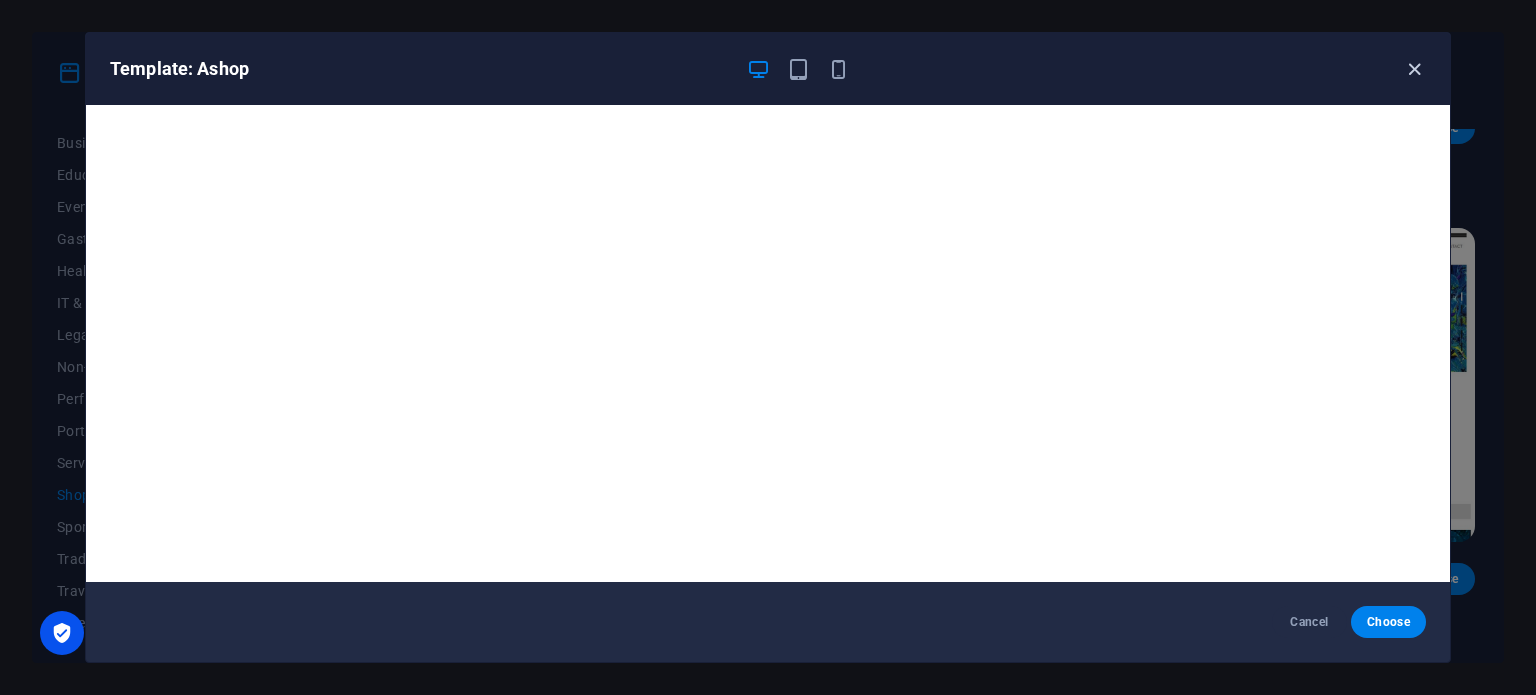 click at bounding box center (1414, 69) 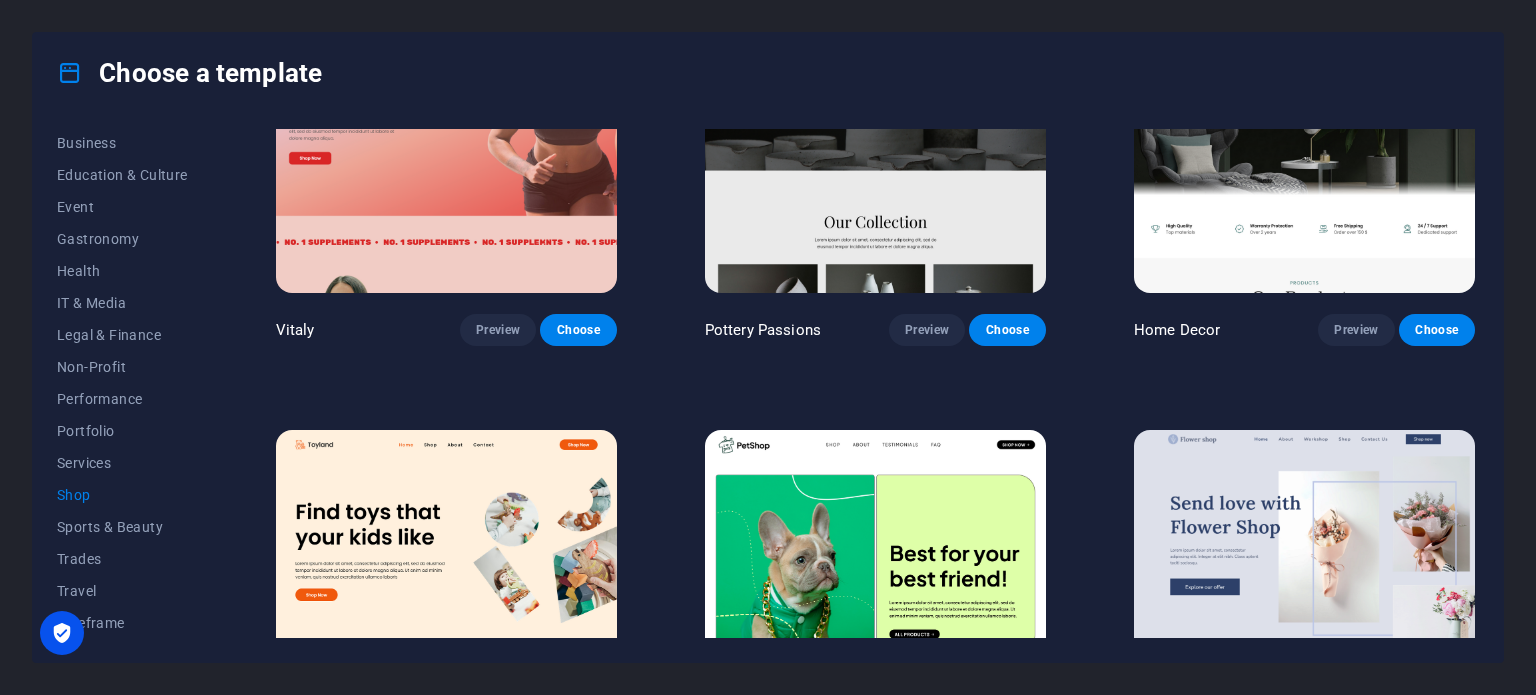 scroll, scrollTop: 0, scrollLeft: 0, axis: both 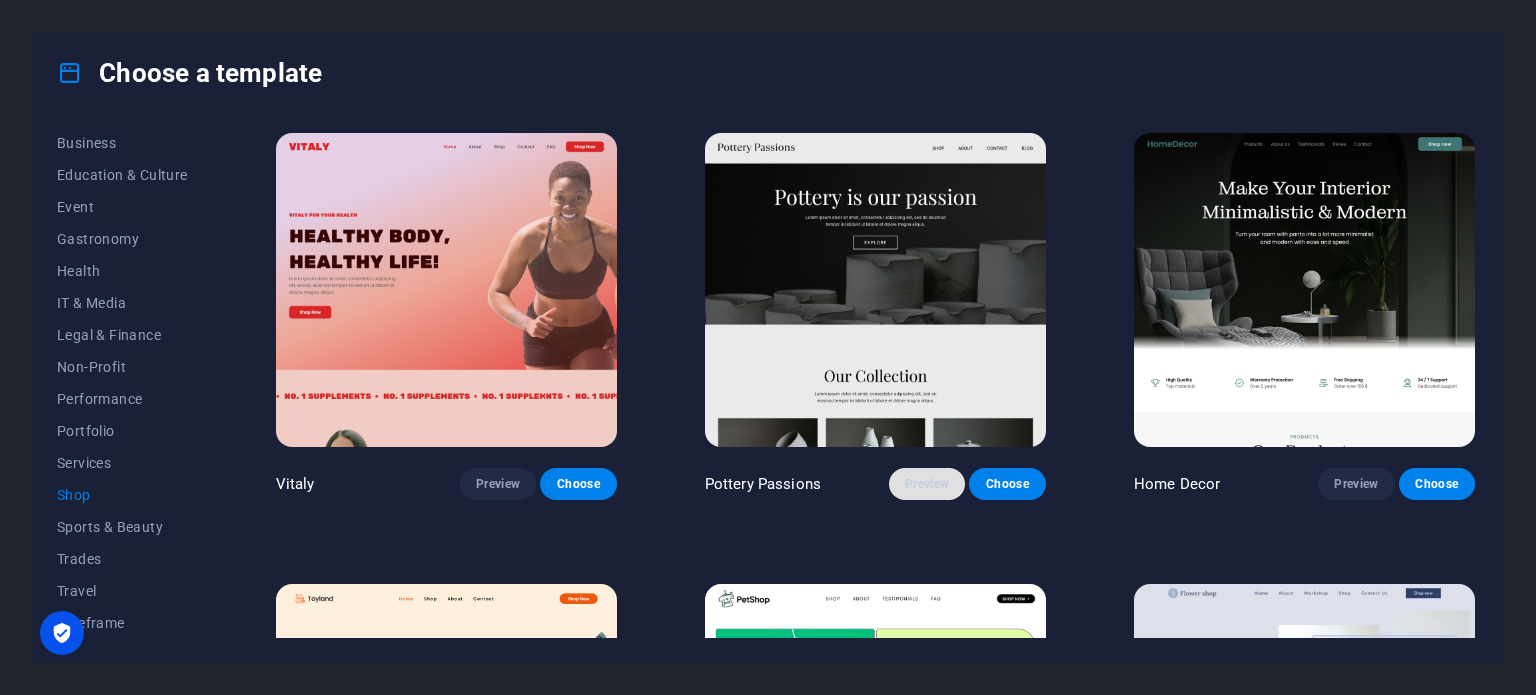 click on "Preview" at bounding box center (927, 484) 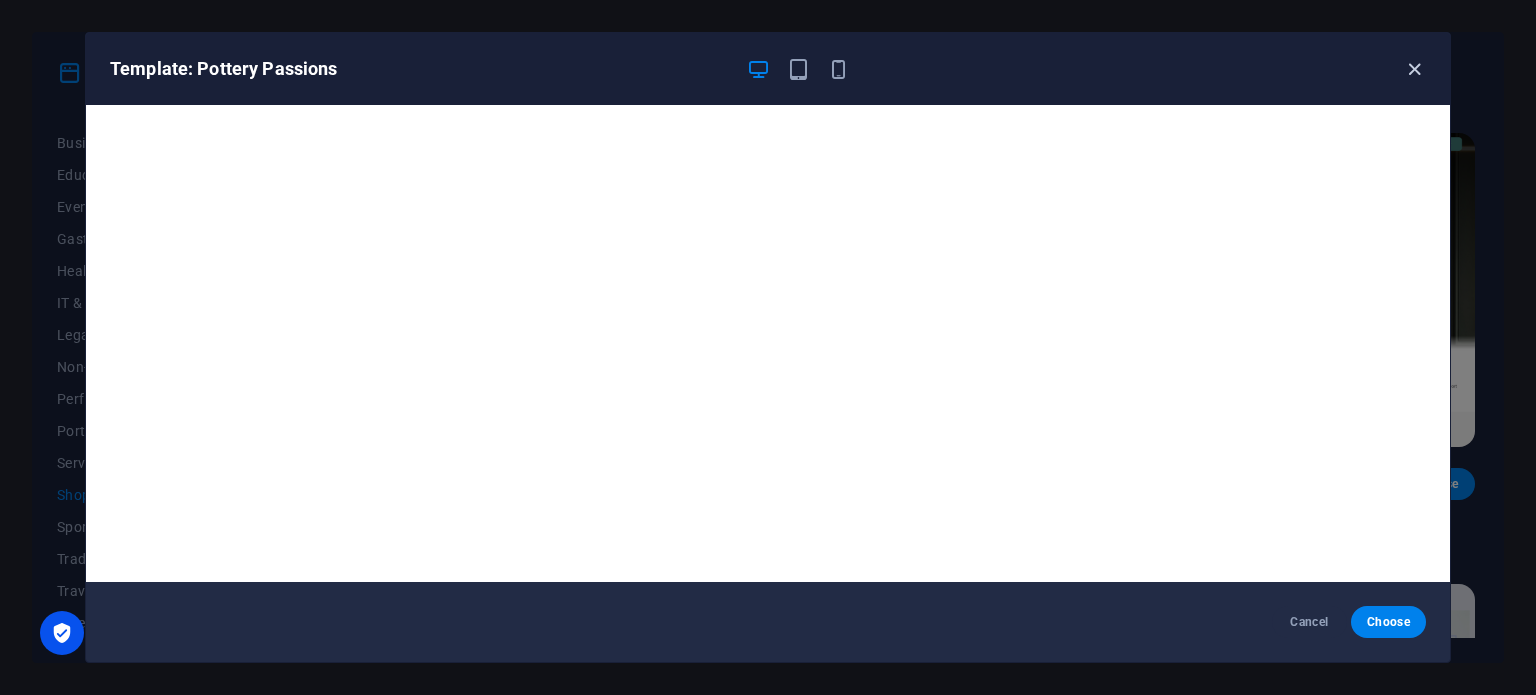 click at bounding box center (1414, 69) 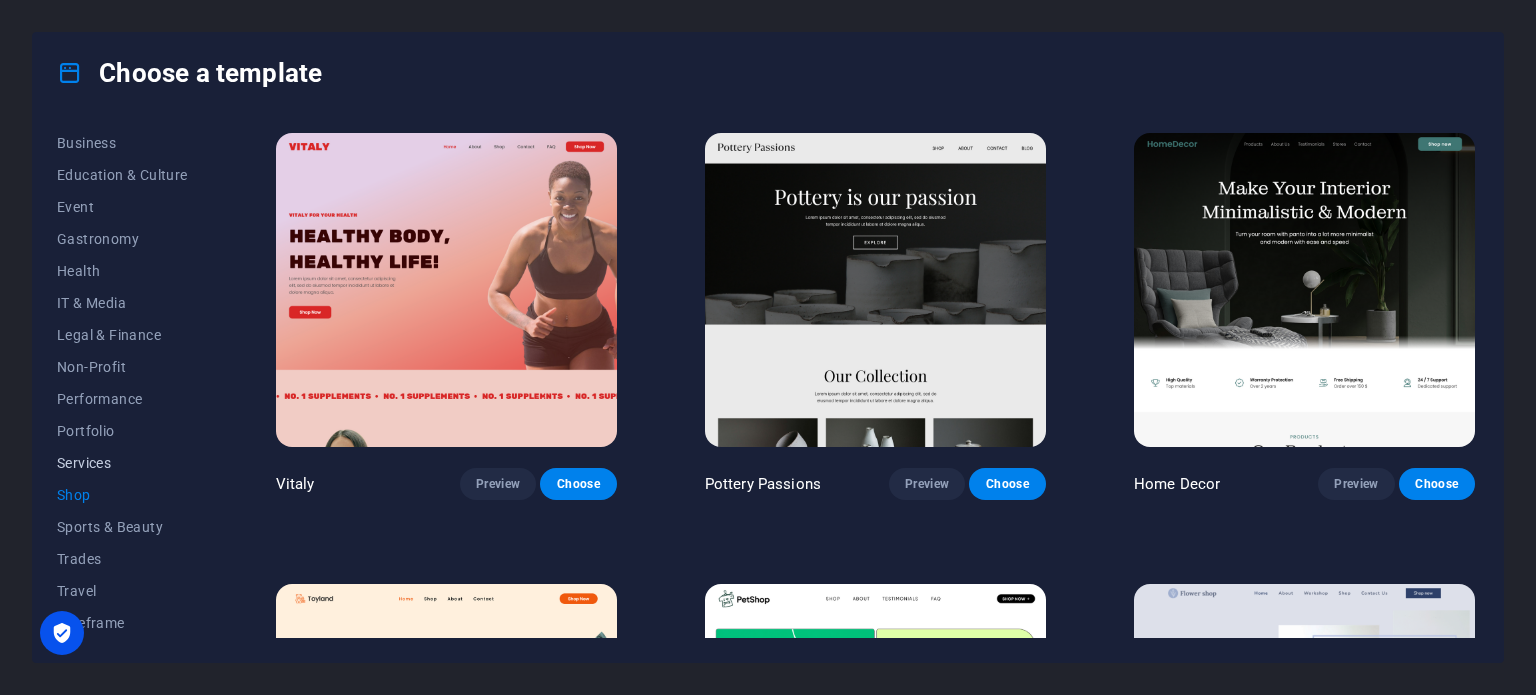 click on "Services" at bounding box center [122, 463] 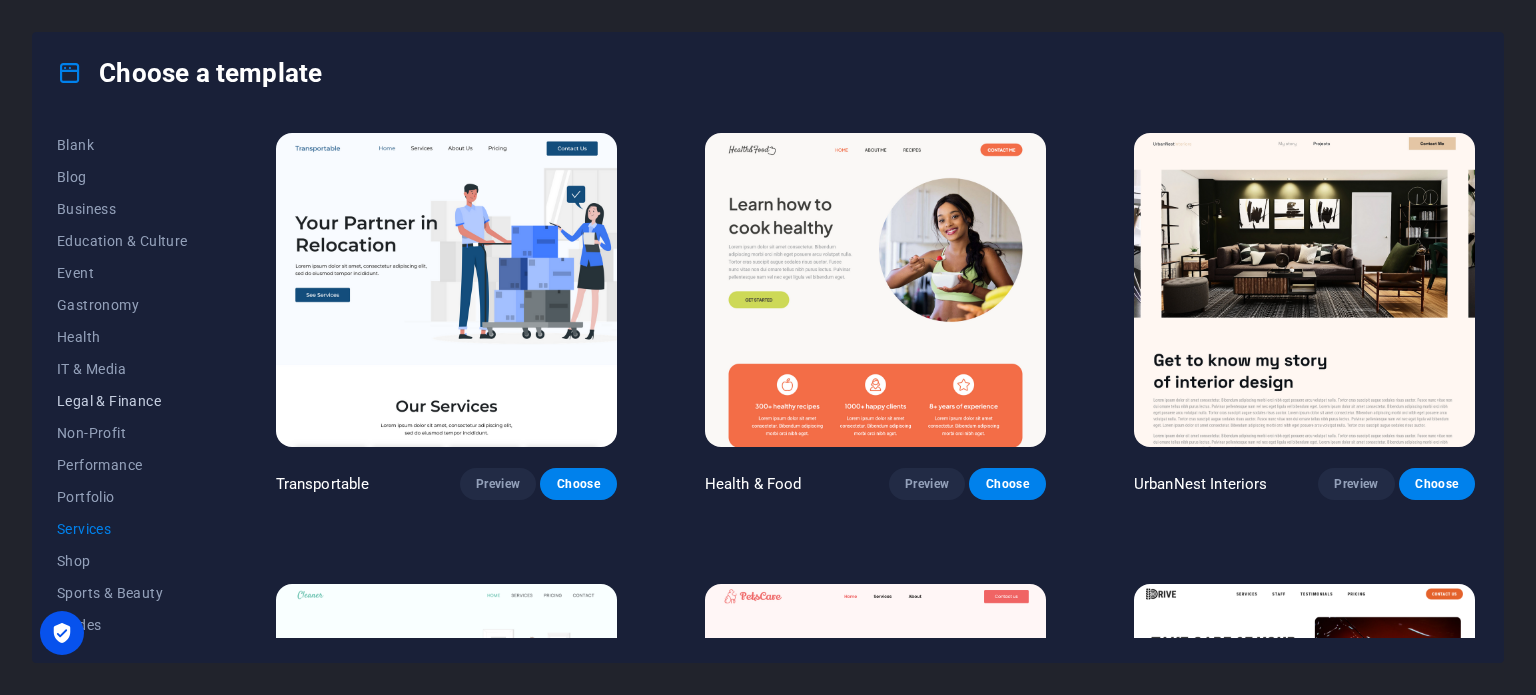 scroll, scrollTop: 222, scrollLeft: 0, axis: vertical 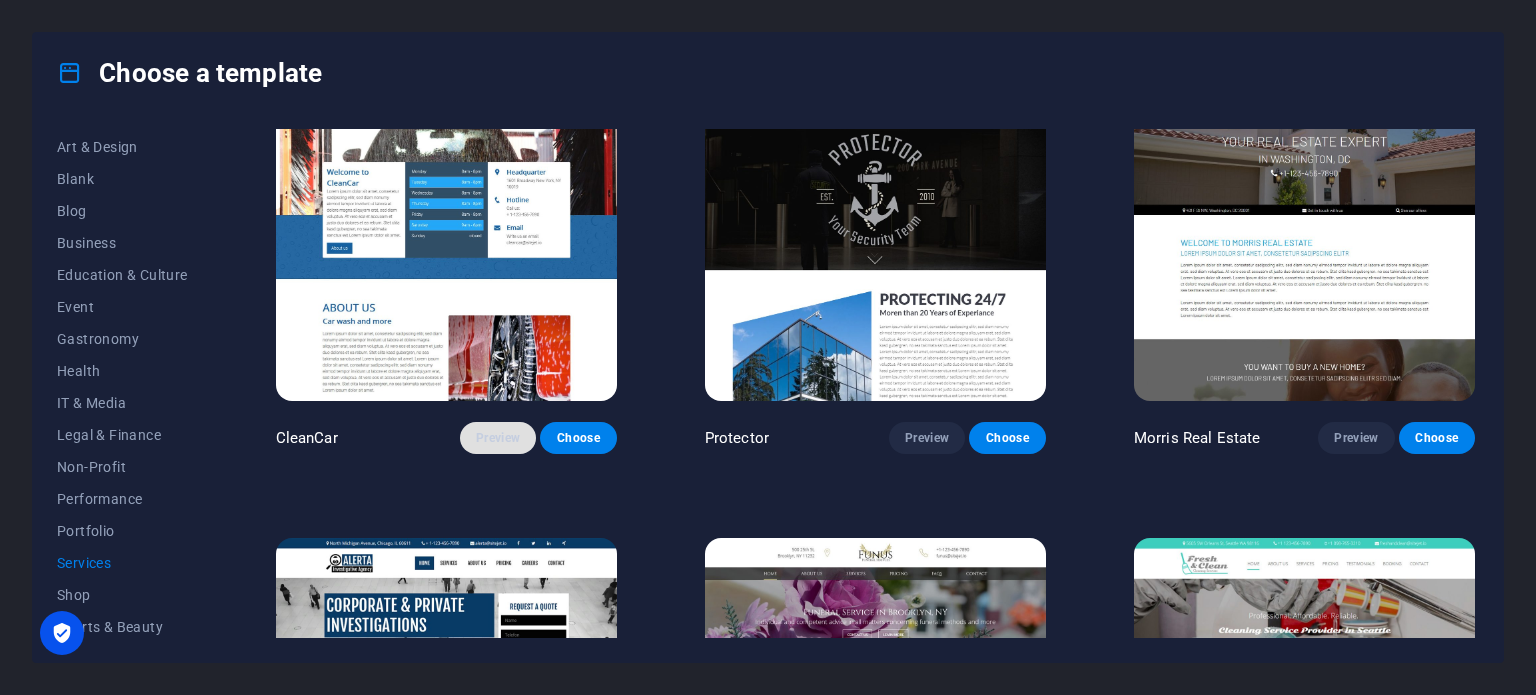 click on "Preview" at bounding box center [498, 438] 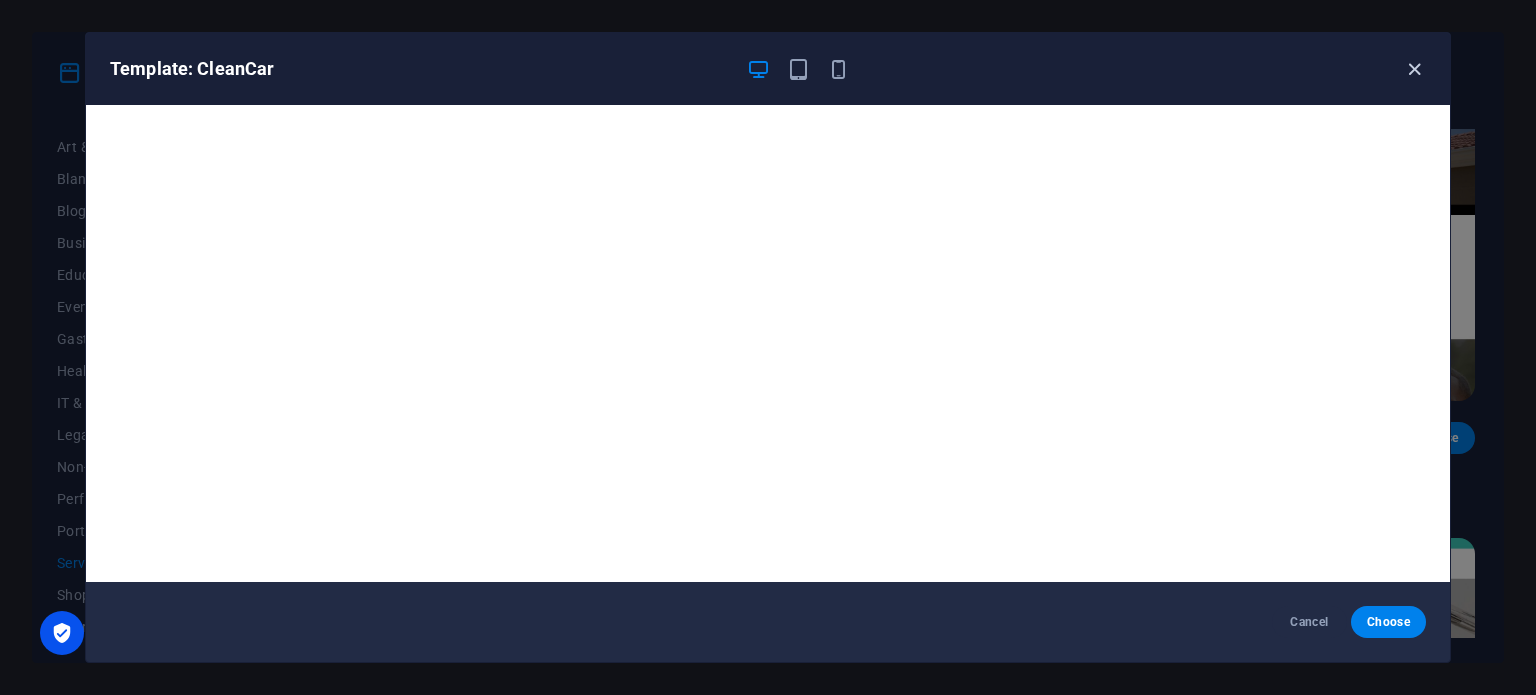 click at bounding box center [1414, 69] 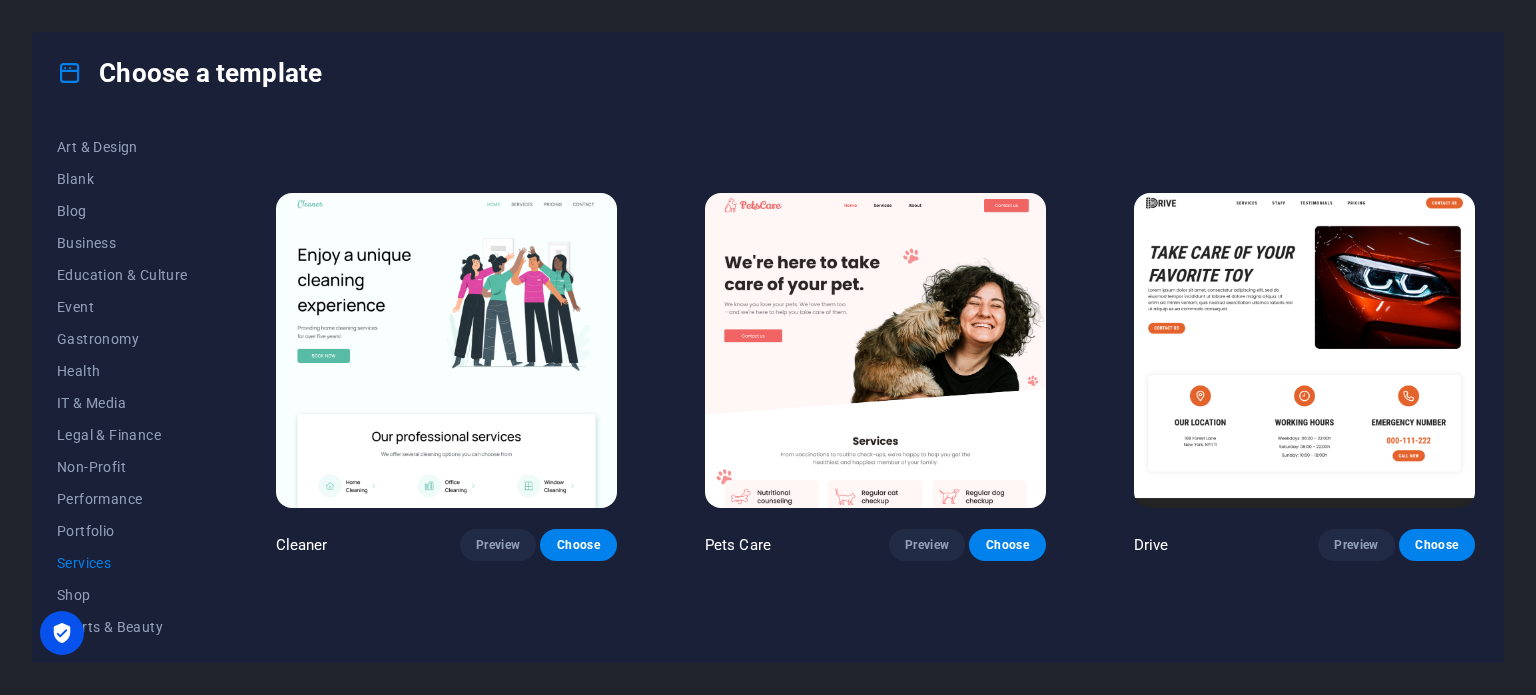 scroll, scrollTop: 356, scrollLeft: 0, axis: vertical 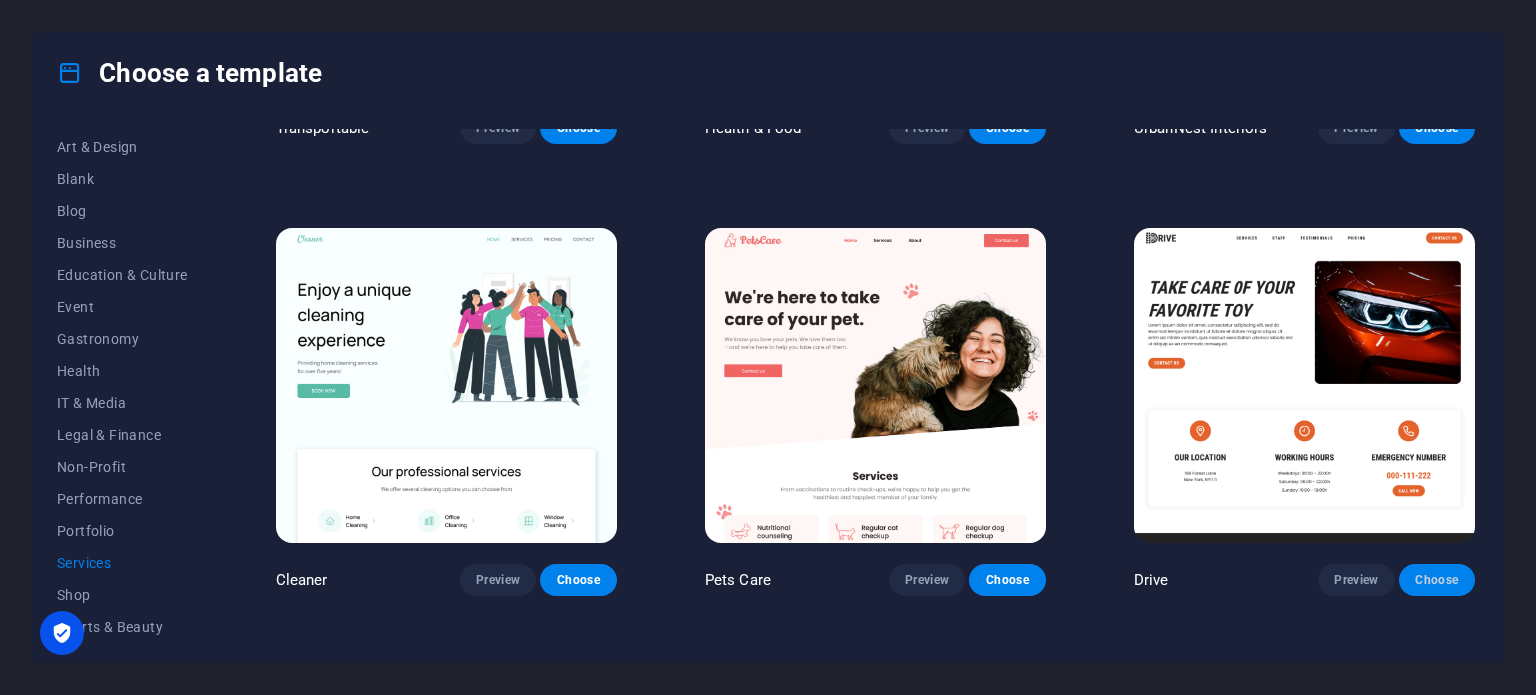 click on "Choose" at bounding box center (1437, 580) 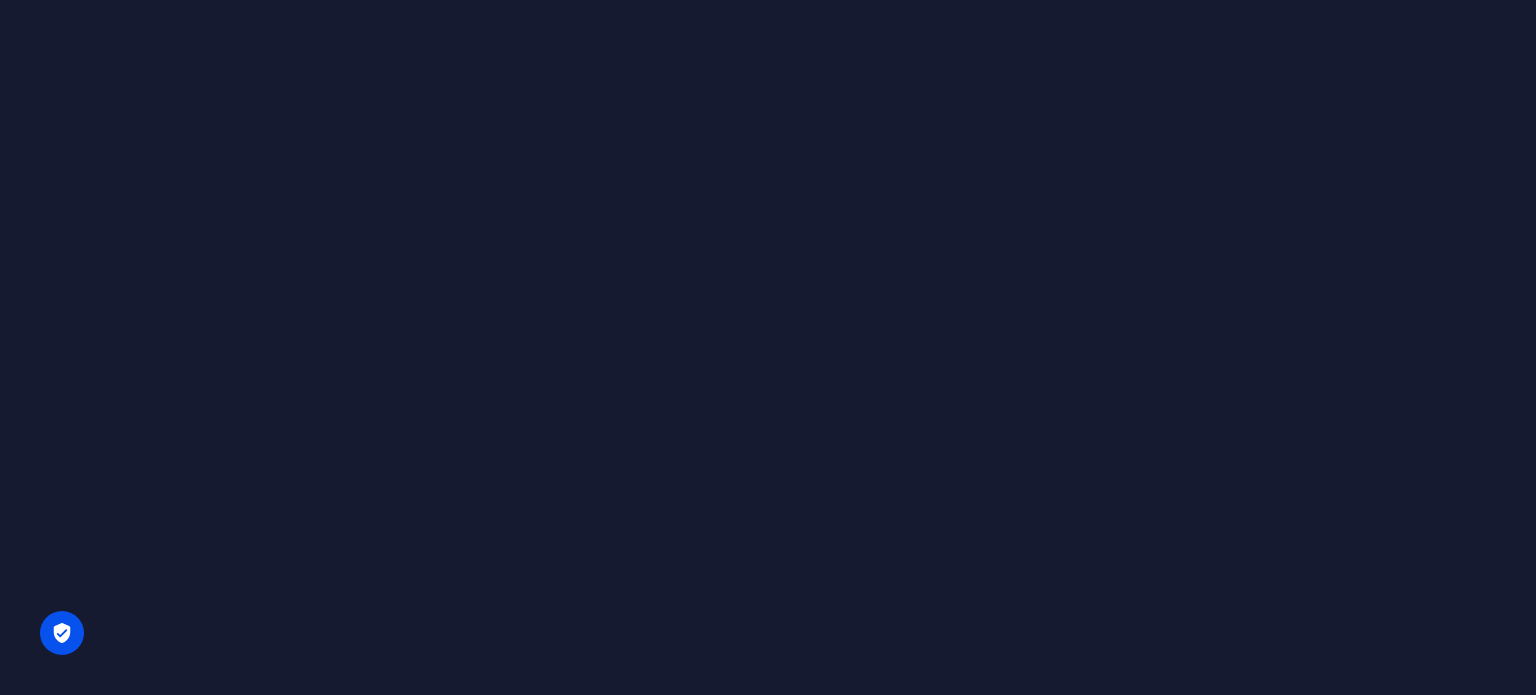 scroll, scrollTop: 0, scrollLeft: 0, axis: both 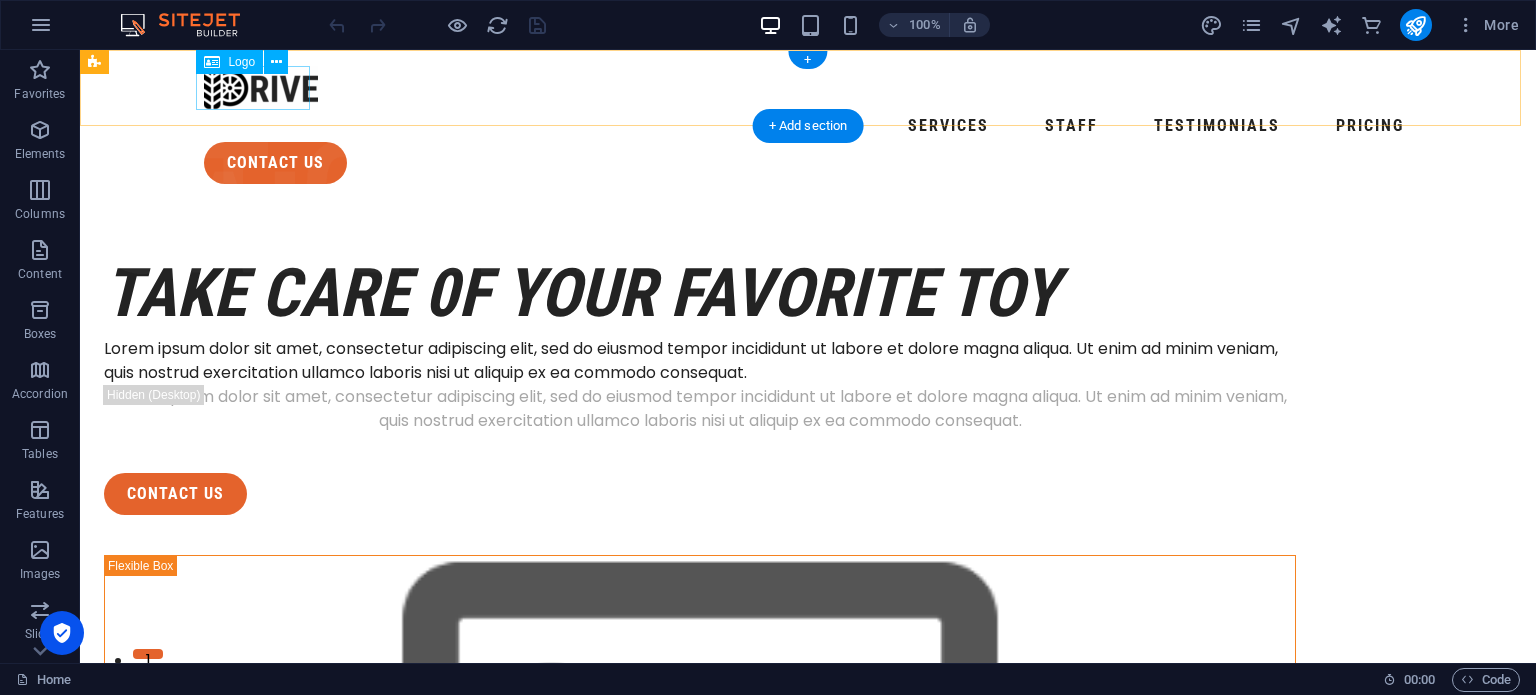 click at bounding box center [808, 88] 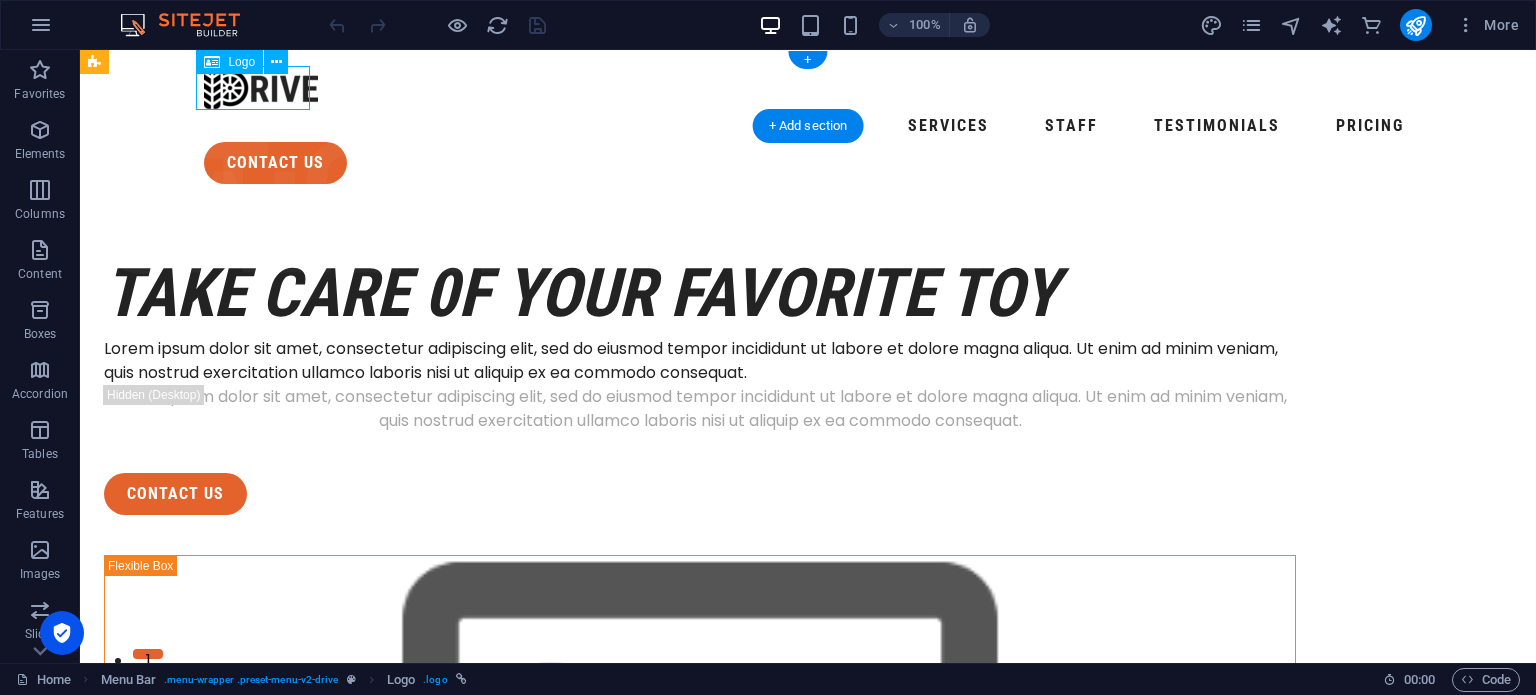 click at bounding box center (808, 88) 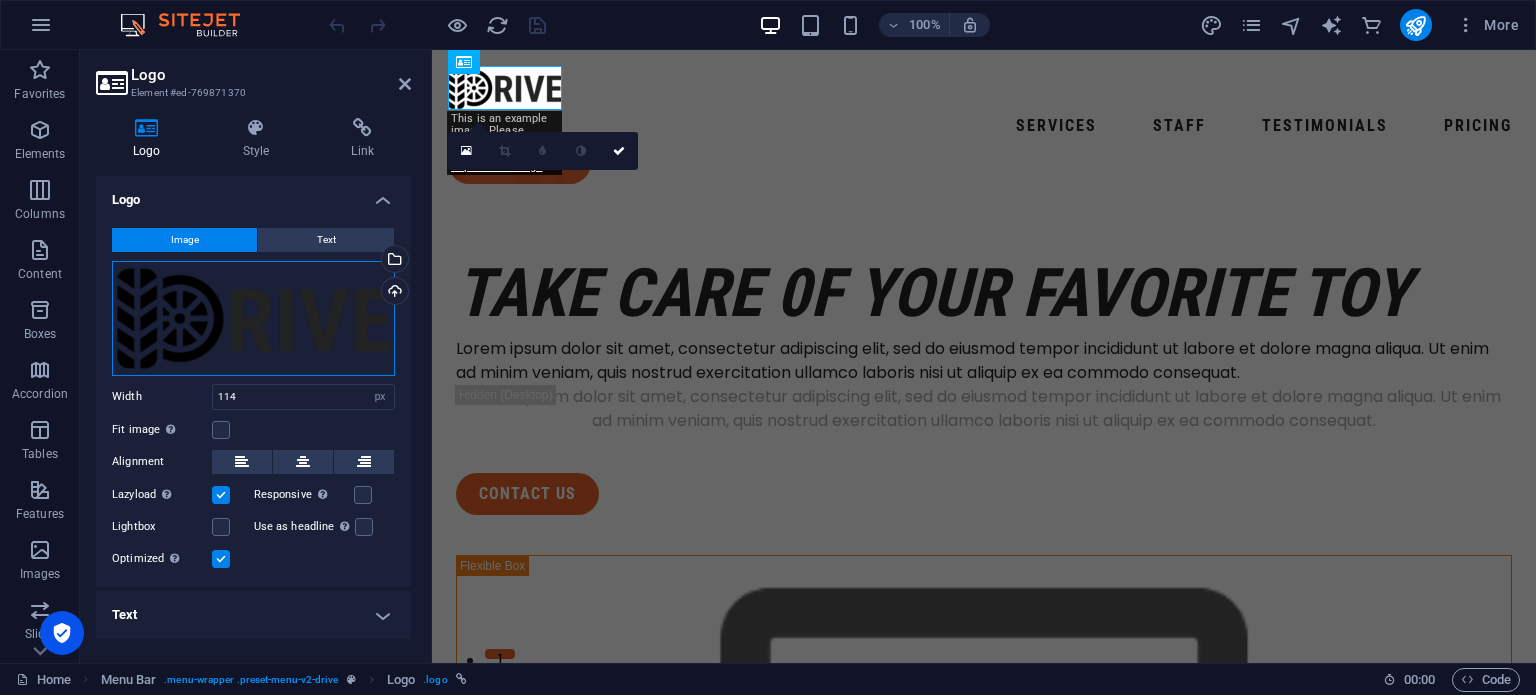 click on "Drag files here, click to choose files or select files from Files or our free stock photos & videos" at bounding box center (253, 318) 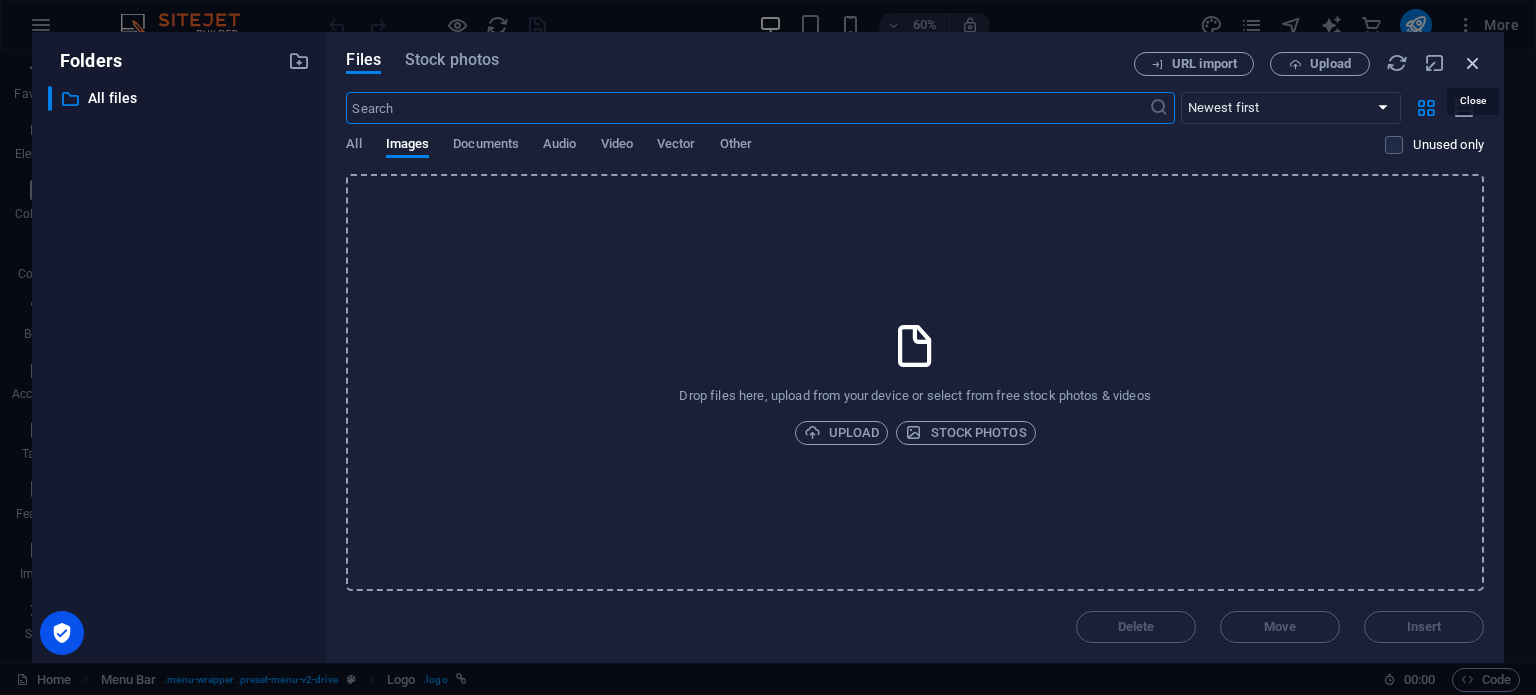 click at bounding box center [1473, 63] 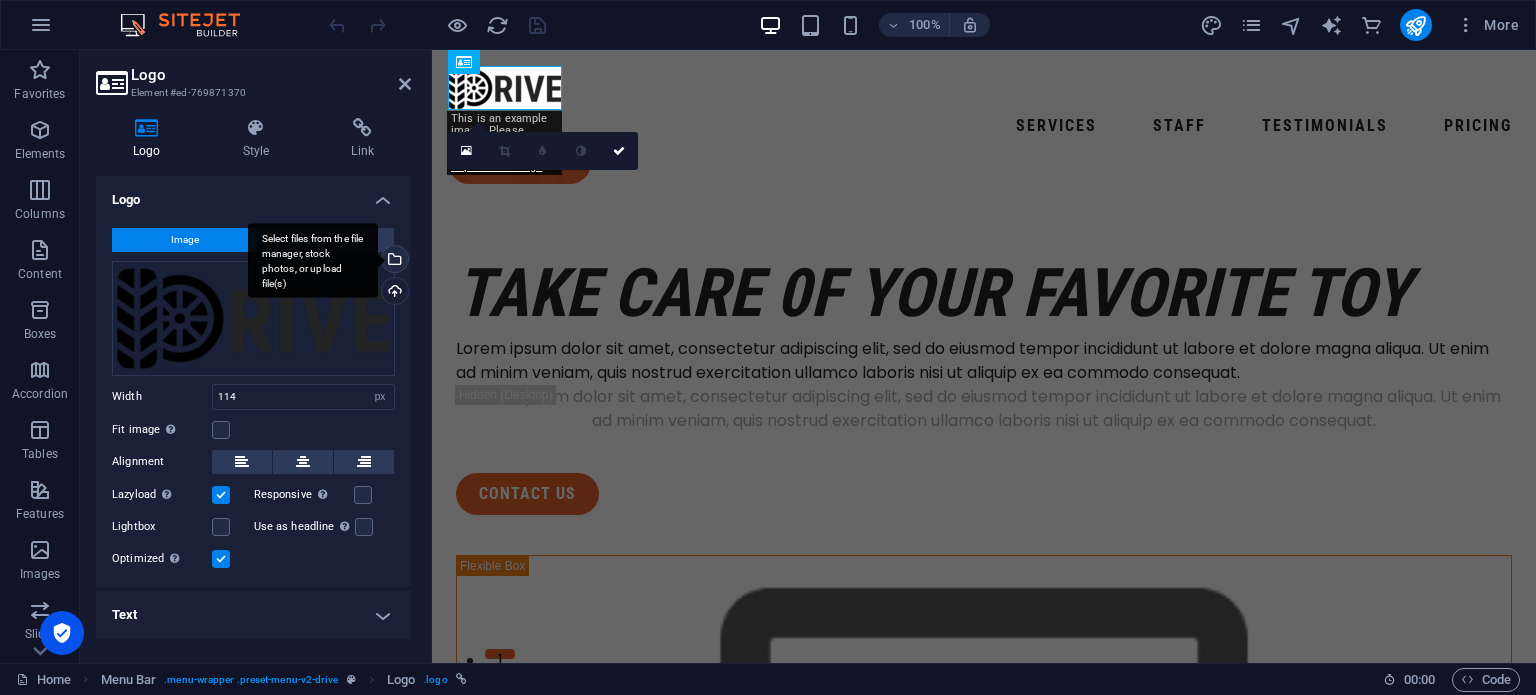 click on "Select files from the file manager, stock photos, or upload file(s)" at bounding box center [313, 260] 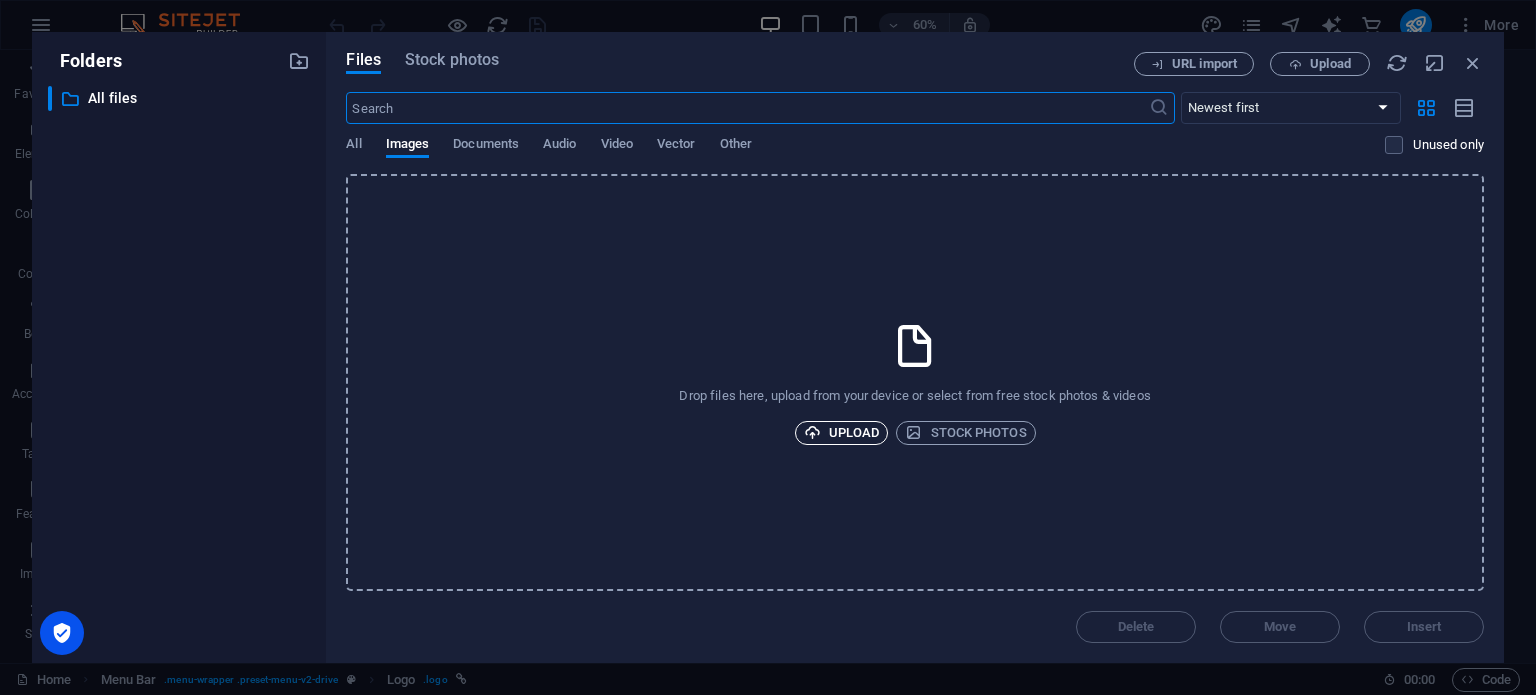 click on "Upload" at bounding box center (842, 433) 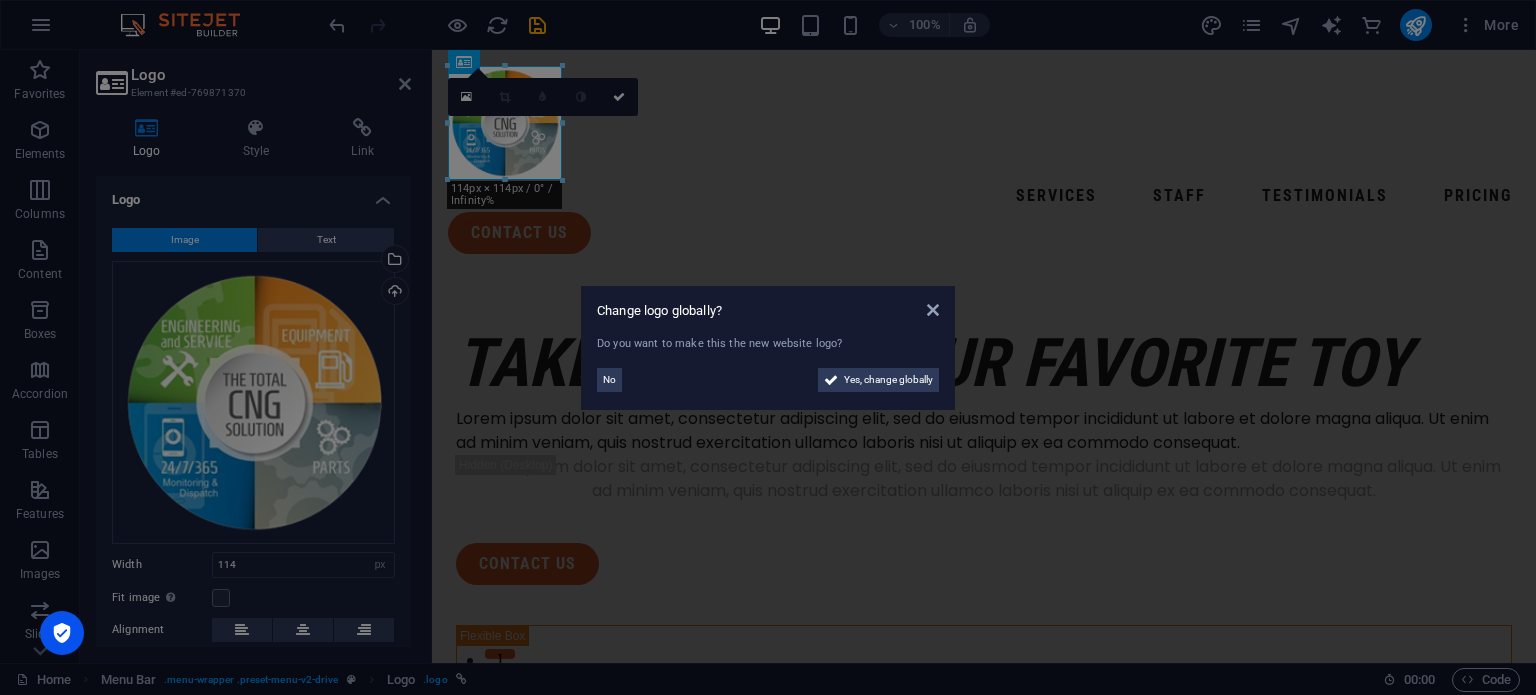 click on "Change logo globally? Do you want to make this the new website logo? No Yes, change globally" at bounding box center (768, 347) 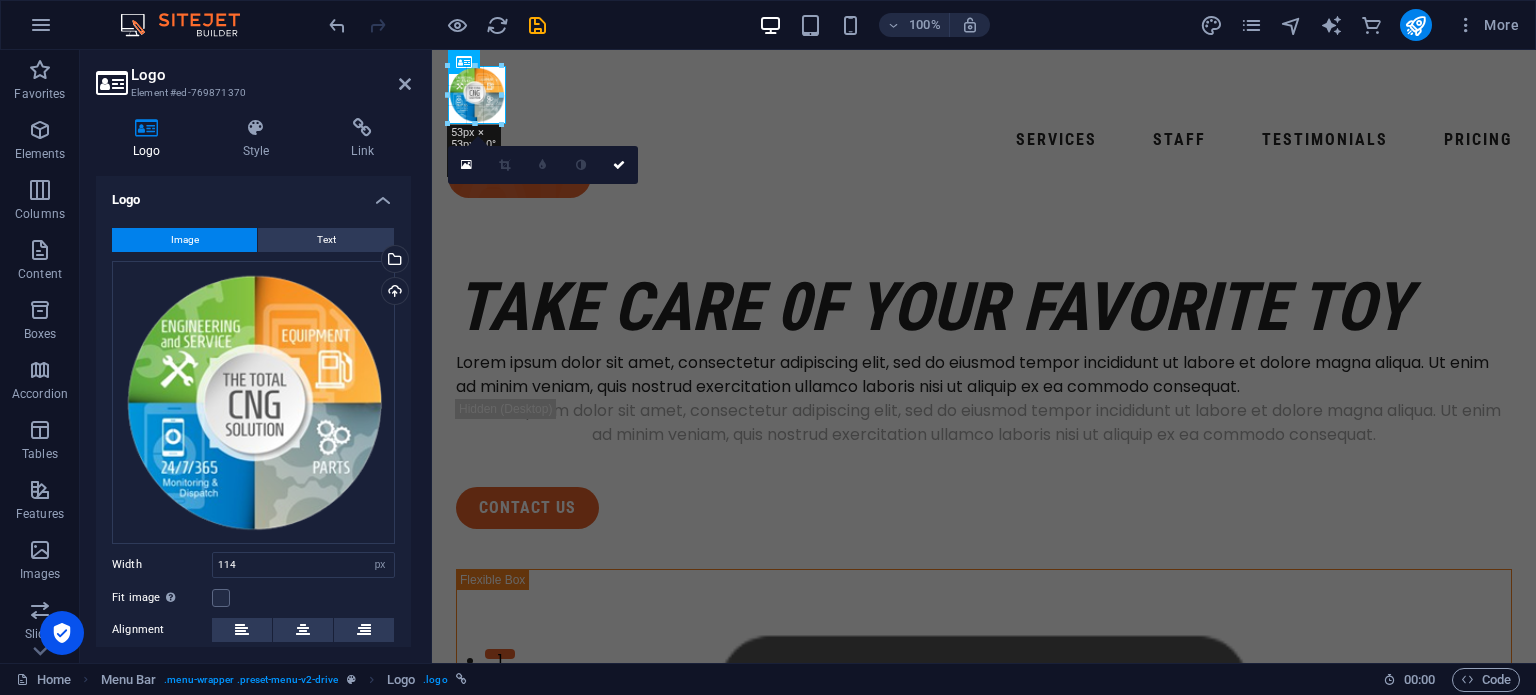 drag, startPoint x: 560, startPoint y: 180, endPoint x: 504, endPoint y: 79, distance: 115.48593 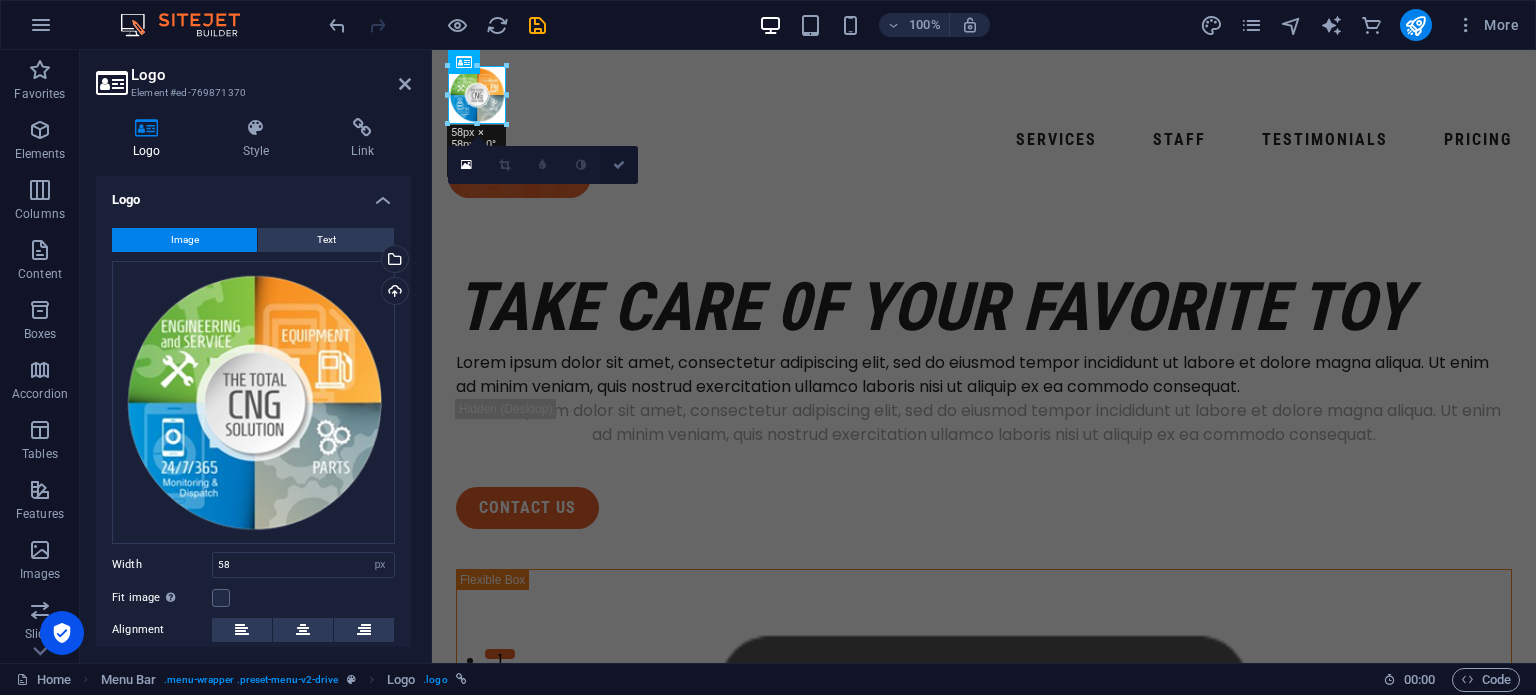 click at bounding box center (619, 165) 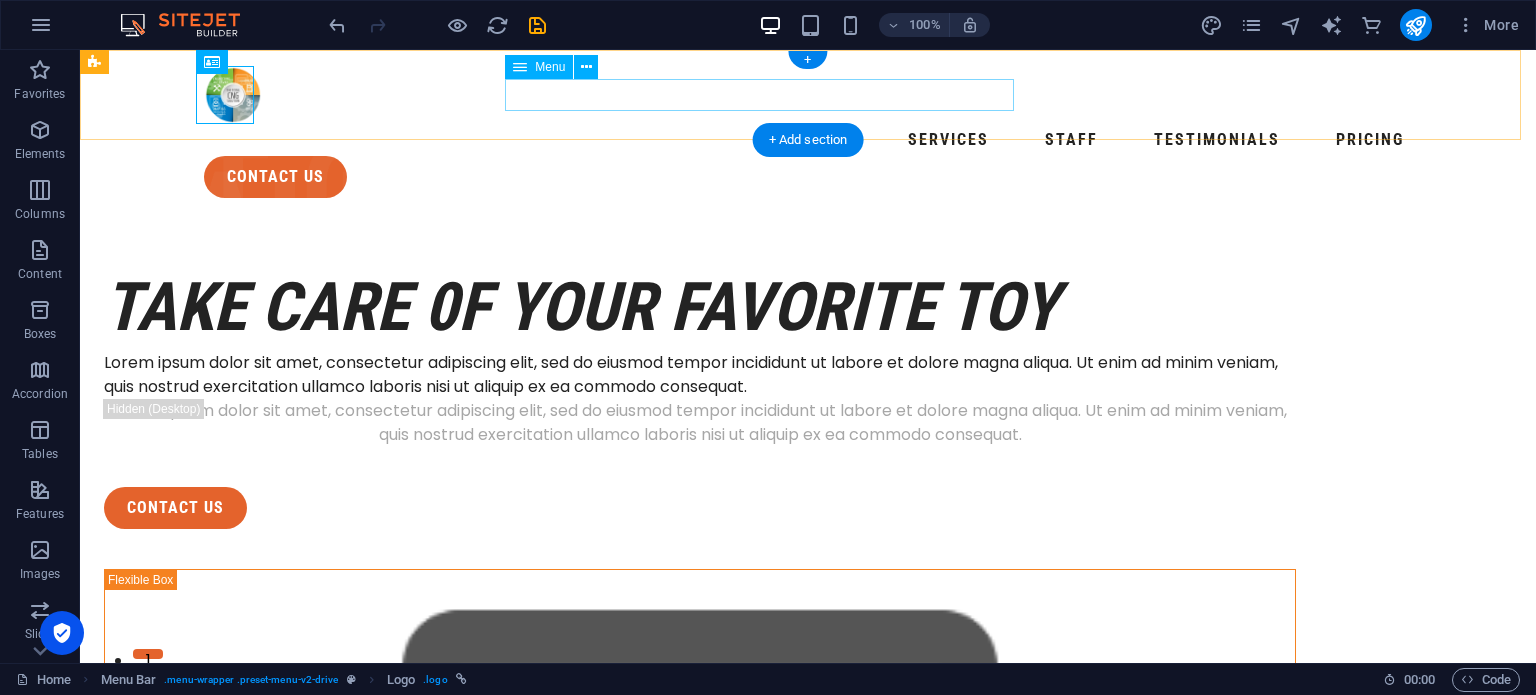 click on "Services Staff Testimonials Pricing" at bounding box center [808, 140] 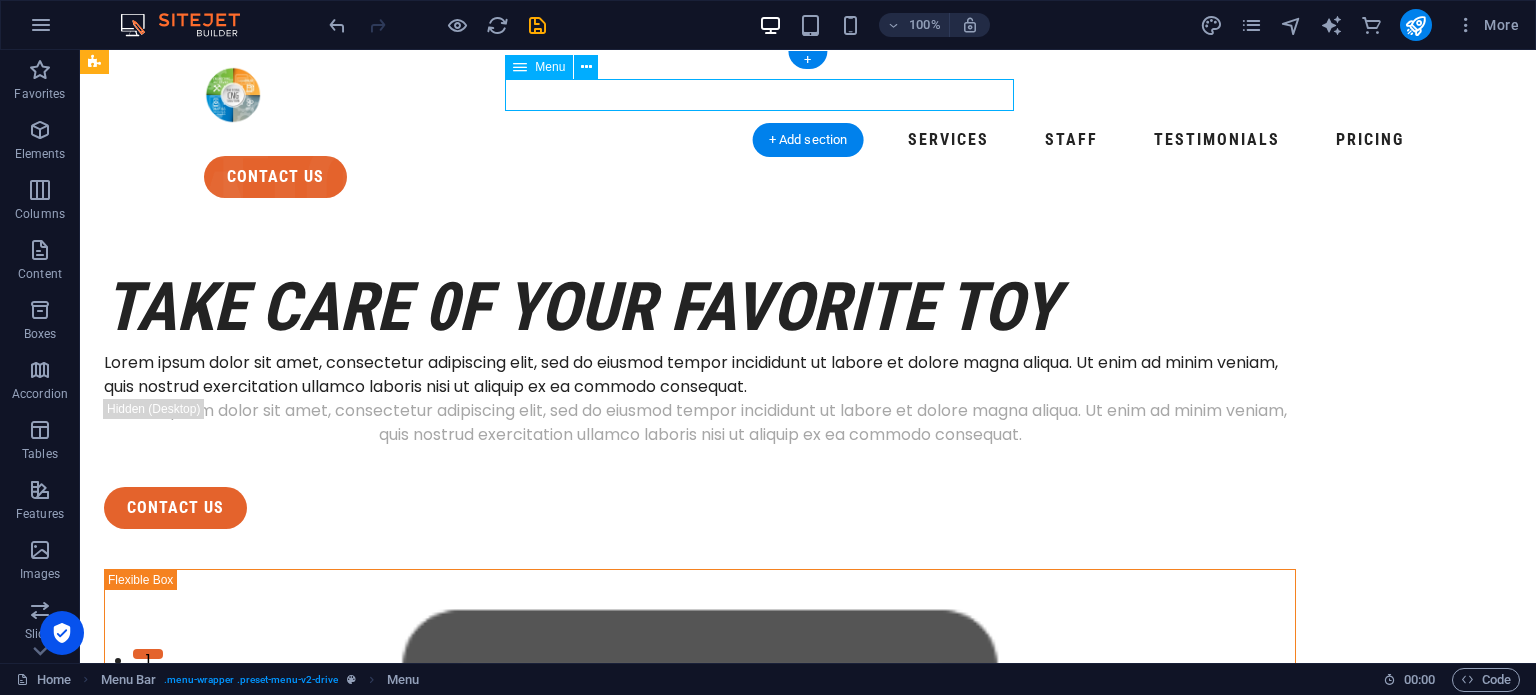 click on "Services Staff Testimonials Pricing" at bounding box center [808, 140] 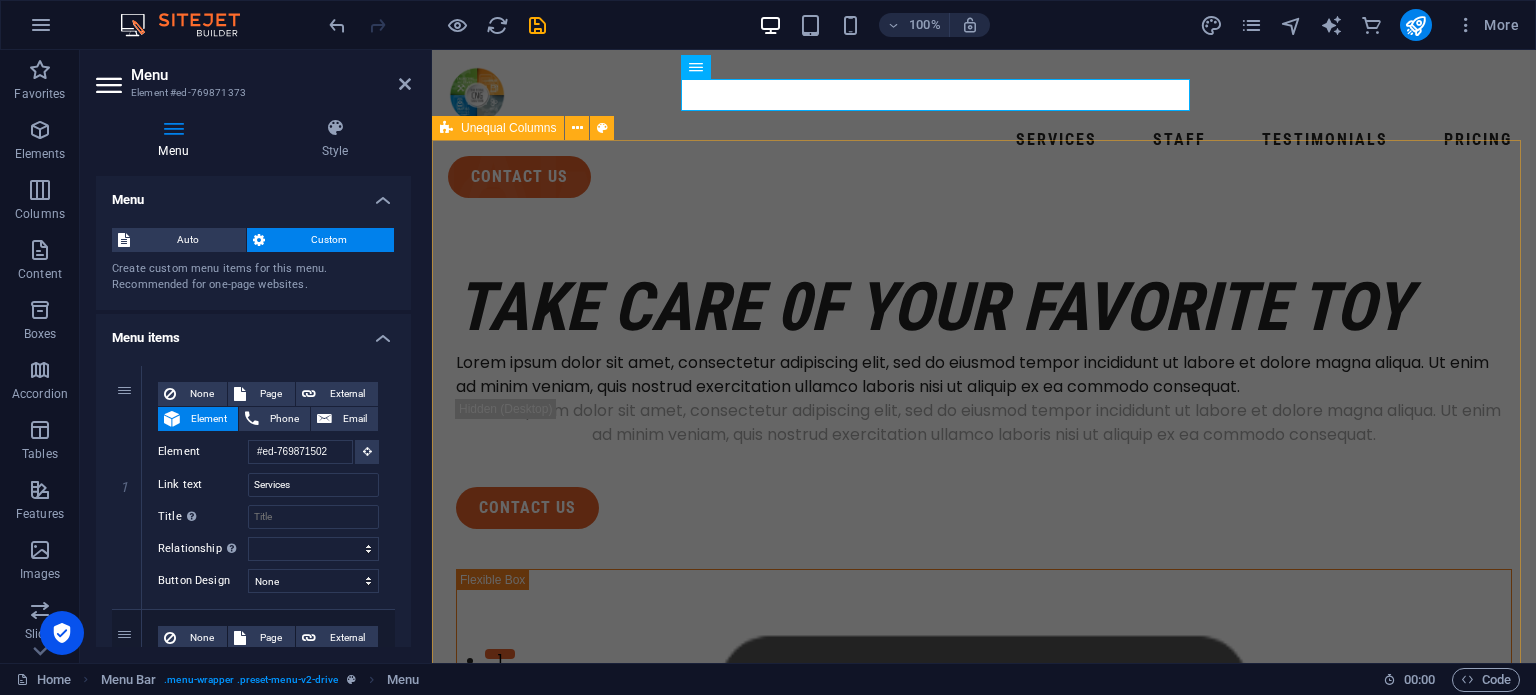 click on "take care 0f your favorite toy Lorem ipsum dolor sit amet, consectetur adipiscing elit, sed do eiusmod tempor incididunt ut labore et dolore magna aliqua. Ut enim ad minim veniam, quis nostrud exercitation ullamco laboris nisi ut aliquip ex ea commodo consequat. Lorem ipsum dolor sit amet, consectetur adipiscing elit, sed do eiusmod tempor incididunt ut labore et dolore magna aliqua. Ut enim ad minim veniam, quis nostrud exercitation ullamco laboris nisi ut aliquip ex ea commodo consequat. contact us" at bounding box center (984, 1127) 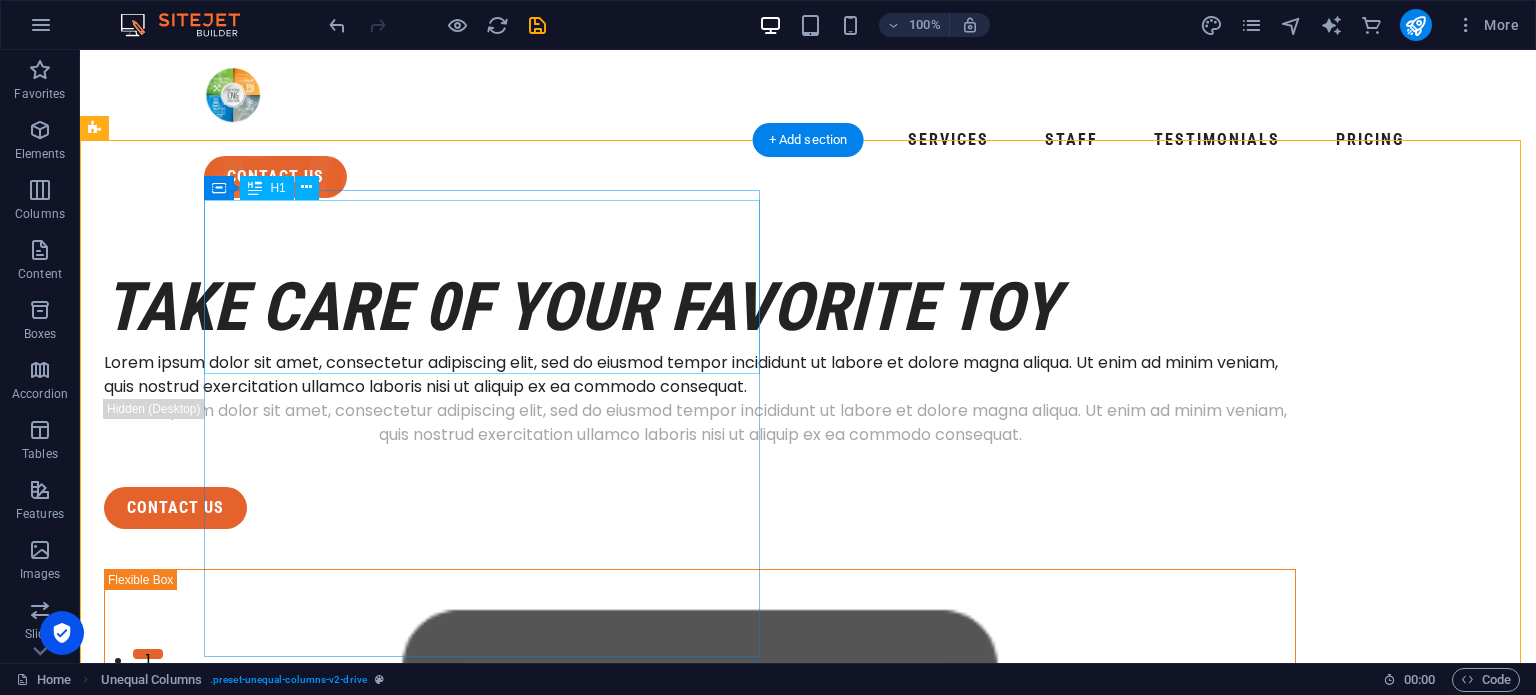 click on "take care 0f your favorite toy" at bounding box center (700, 307) 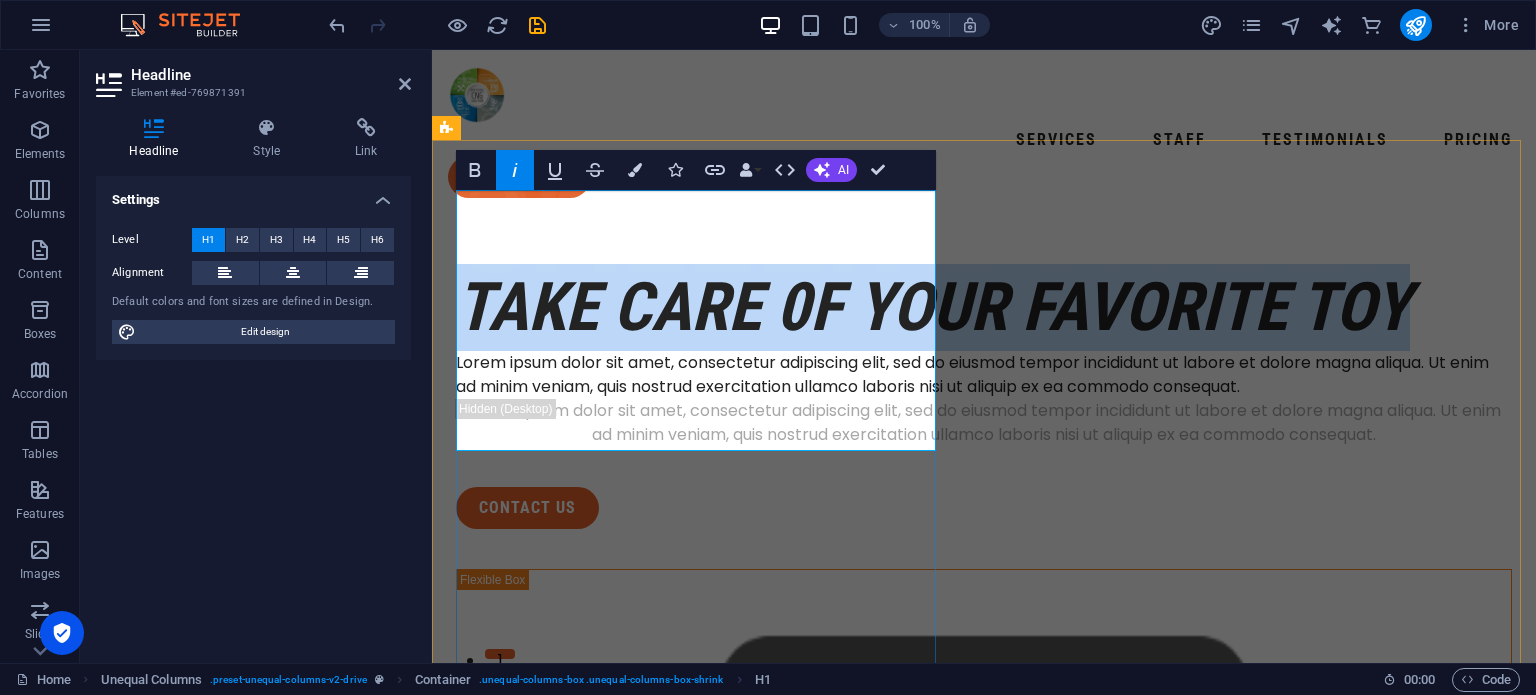 click on "take care 0f your favorite toy" at bounding box center (933, 307) 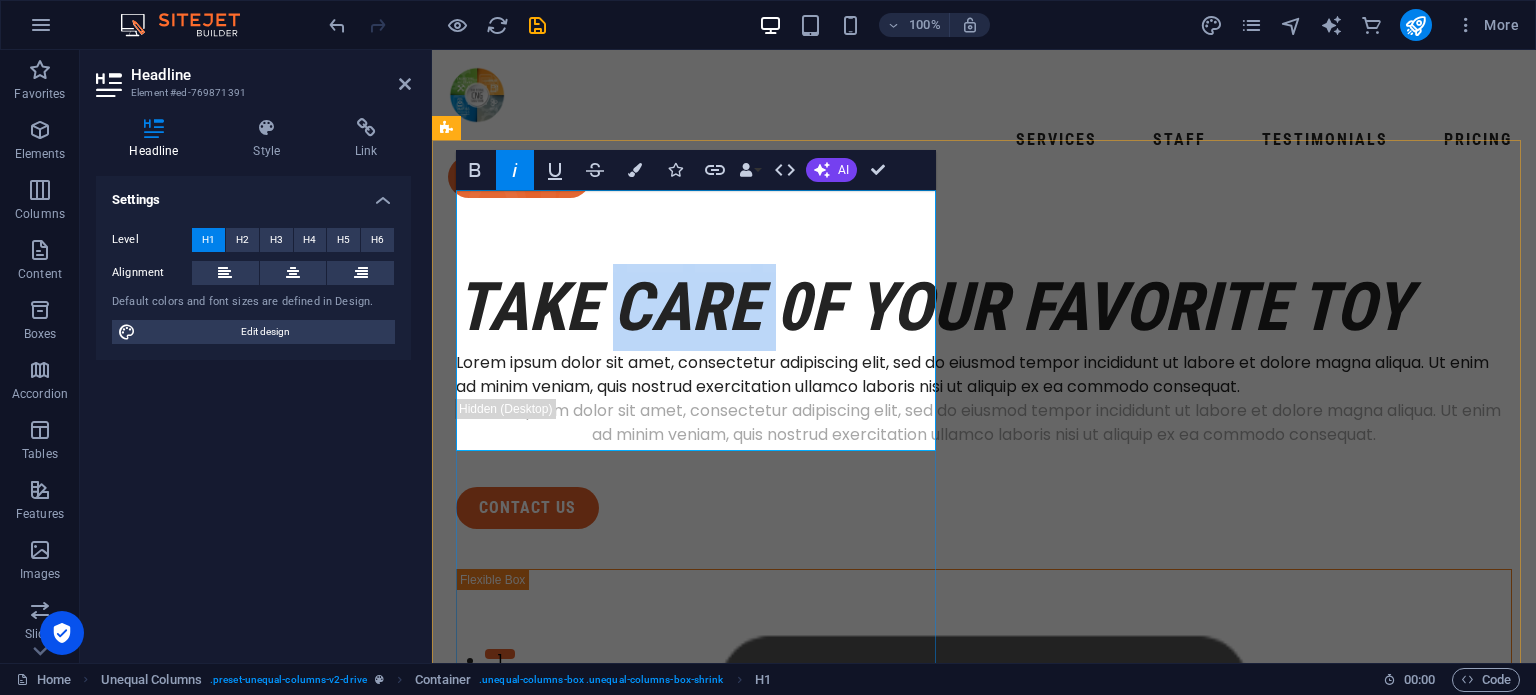 click on "take care 0f your favorite toy" at bounding box center [933, 307] 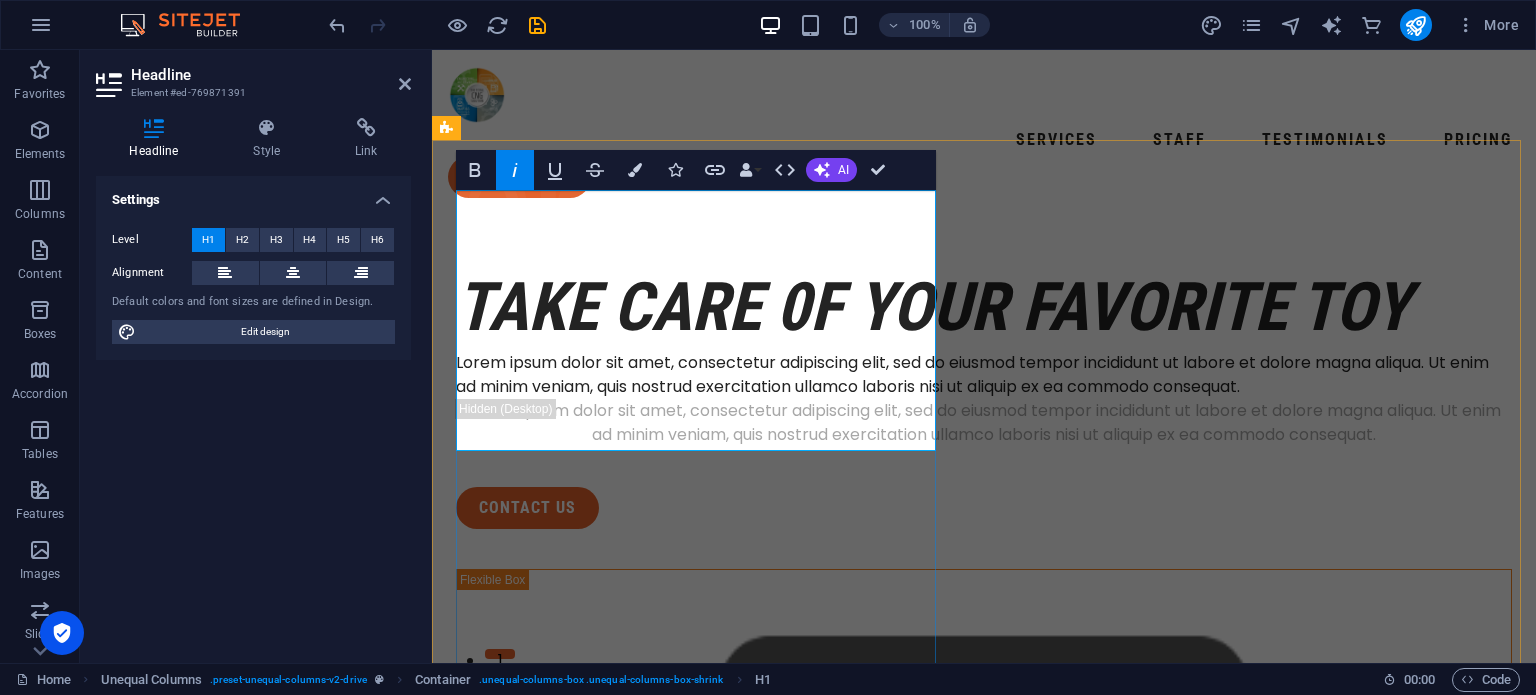 click on "take care 0f your favorite toy" at bounding box center [933, 307] 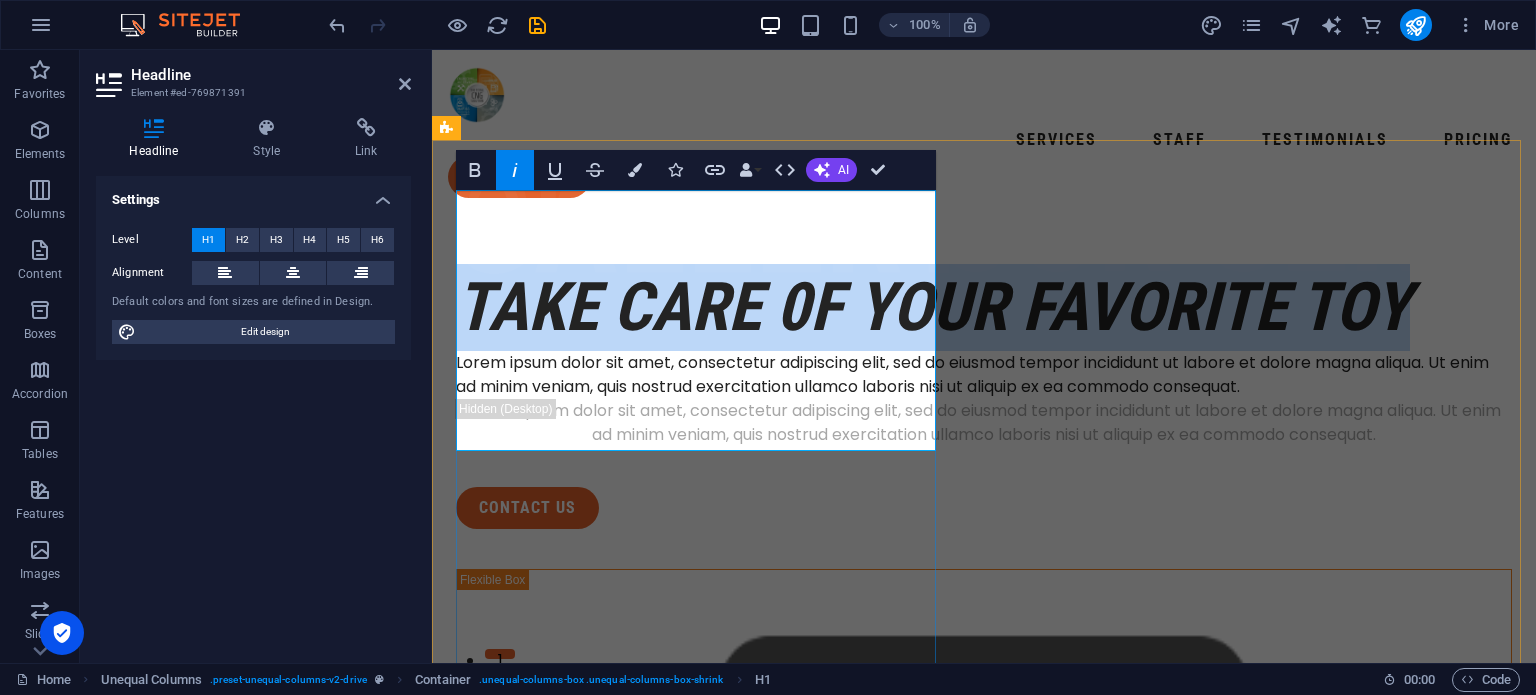 click on "take care 0f your favorite toy" at bounding box center (984, 307) 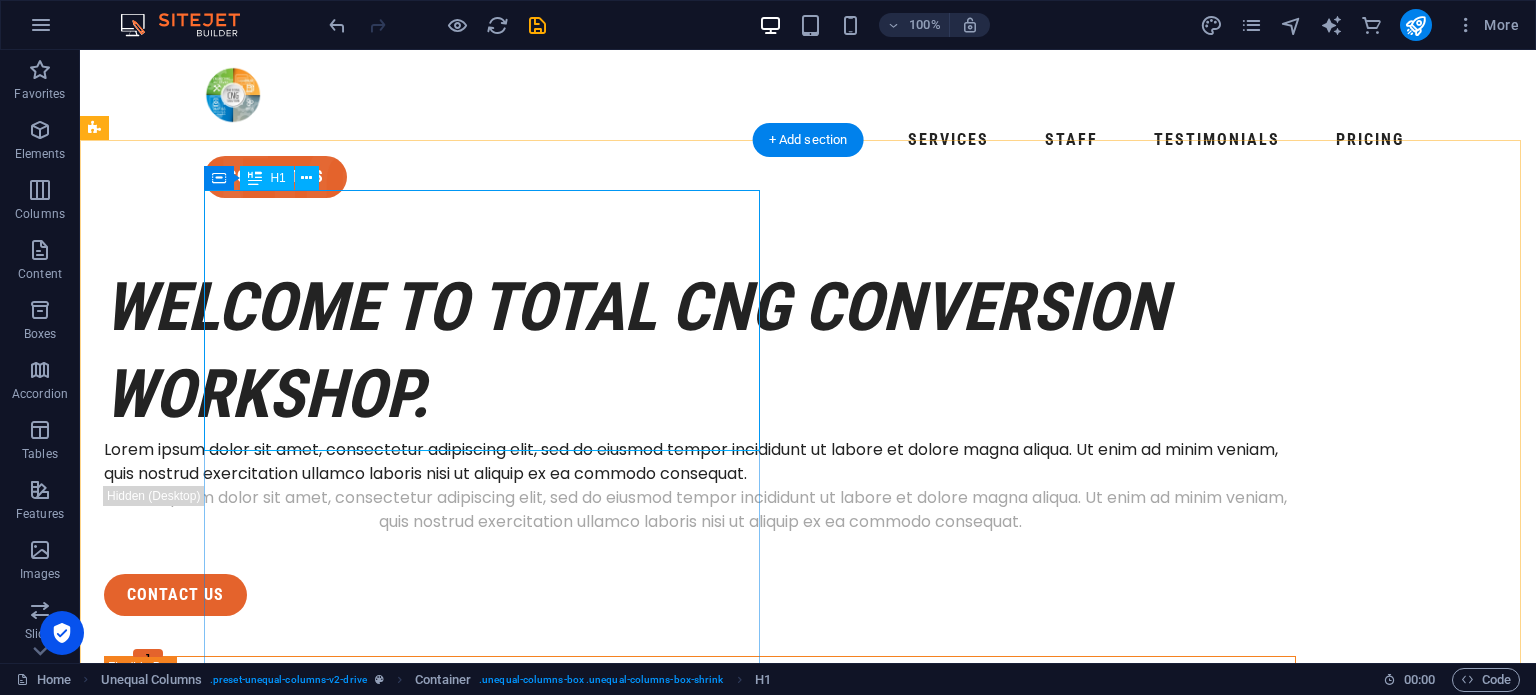 click on "WELCOME To total cng conversion workshop." at bounding box center [700, 351] 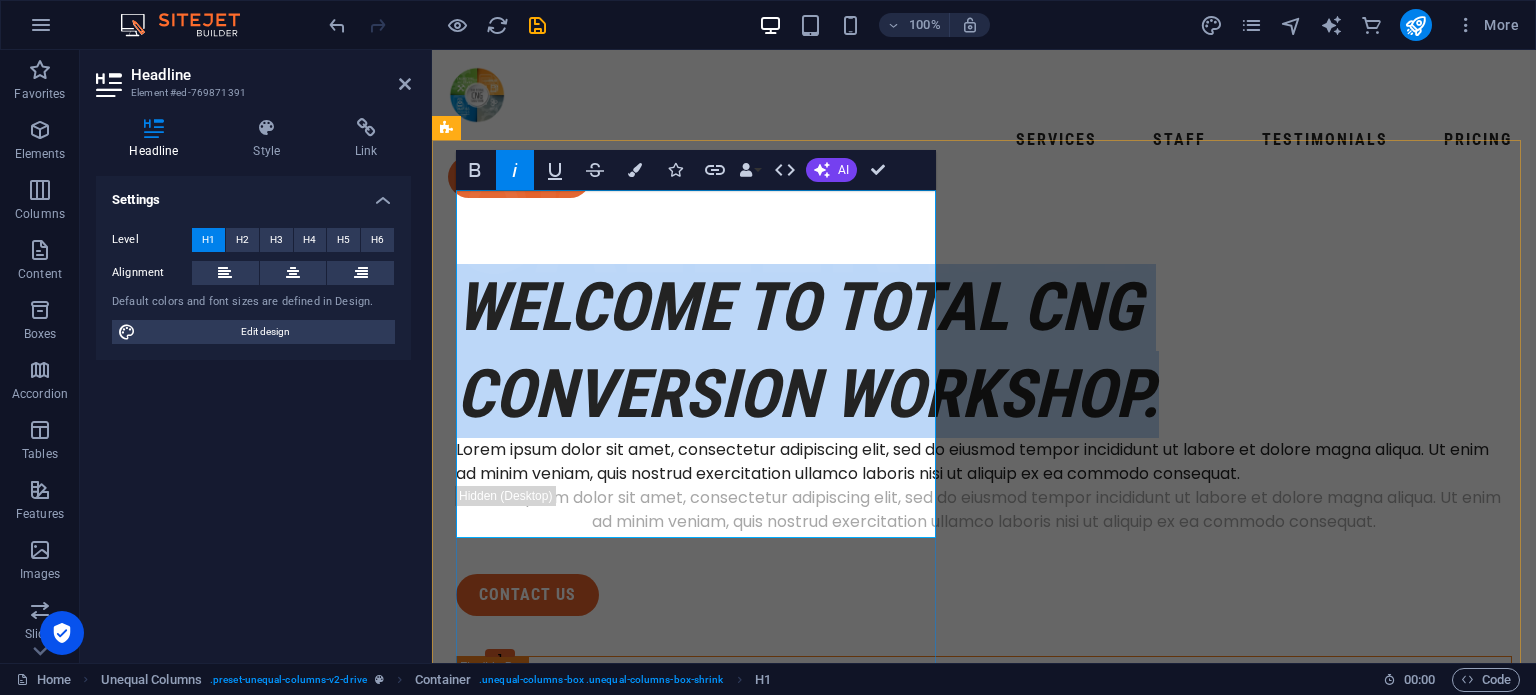 click on "WELCOME To total cng conversion workshop." at bounding box center (807, 350) 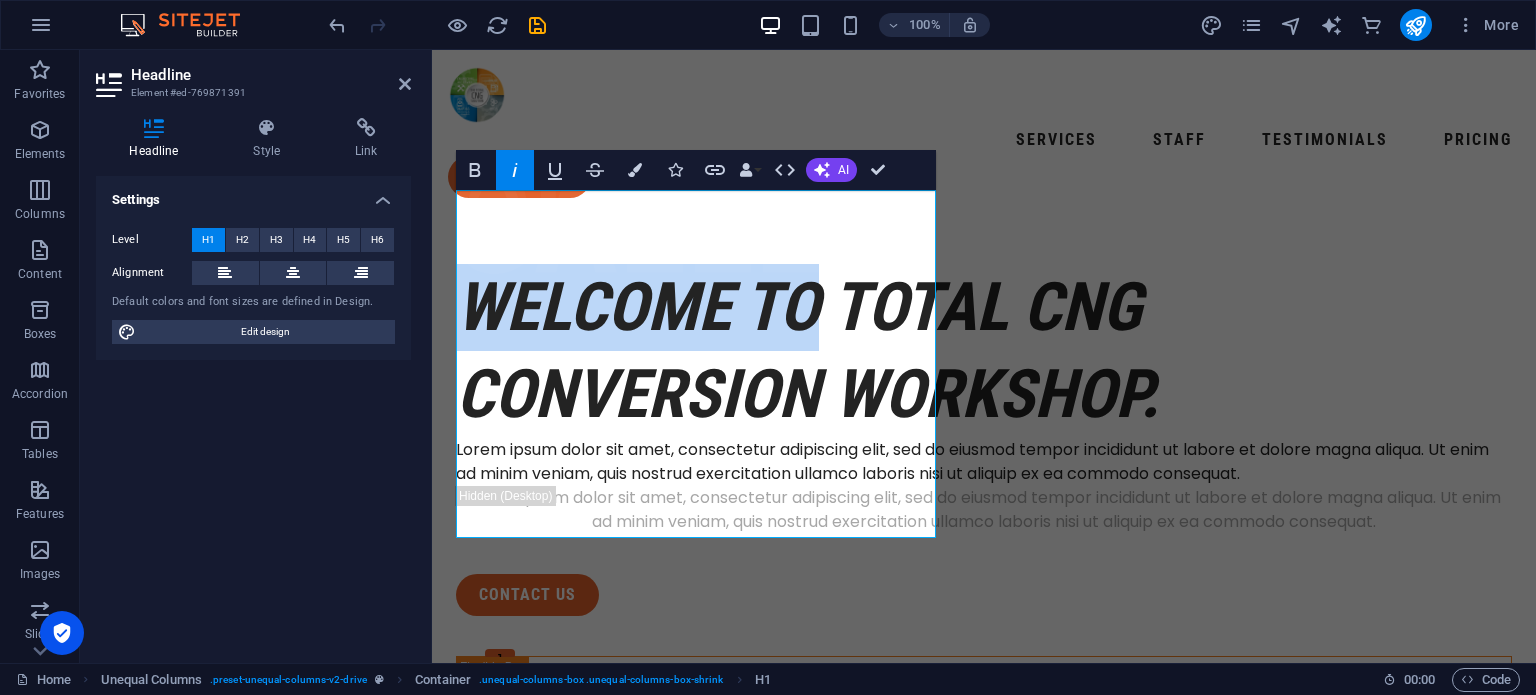 drag, startPoint x: 836, startPoint y: 239, endPoint x: 236, endPoint y: 241, distance: 600.00336 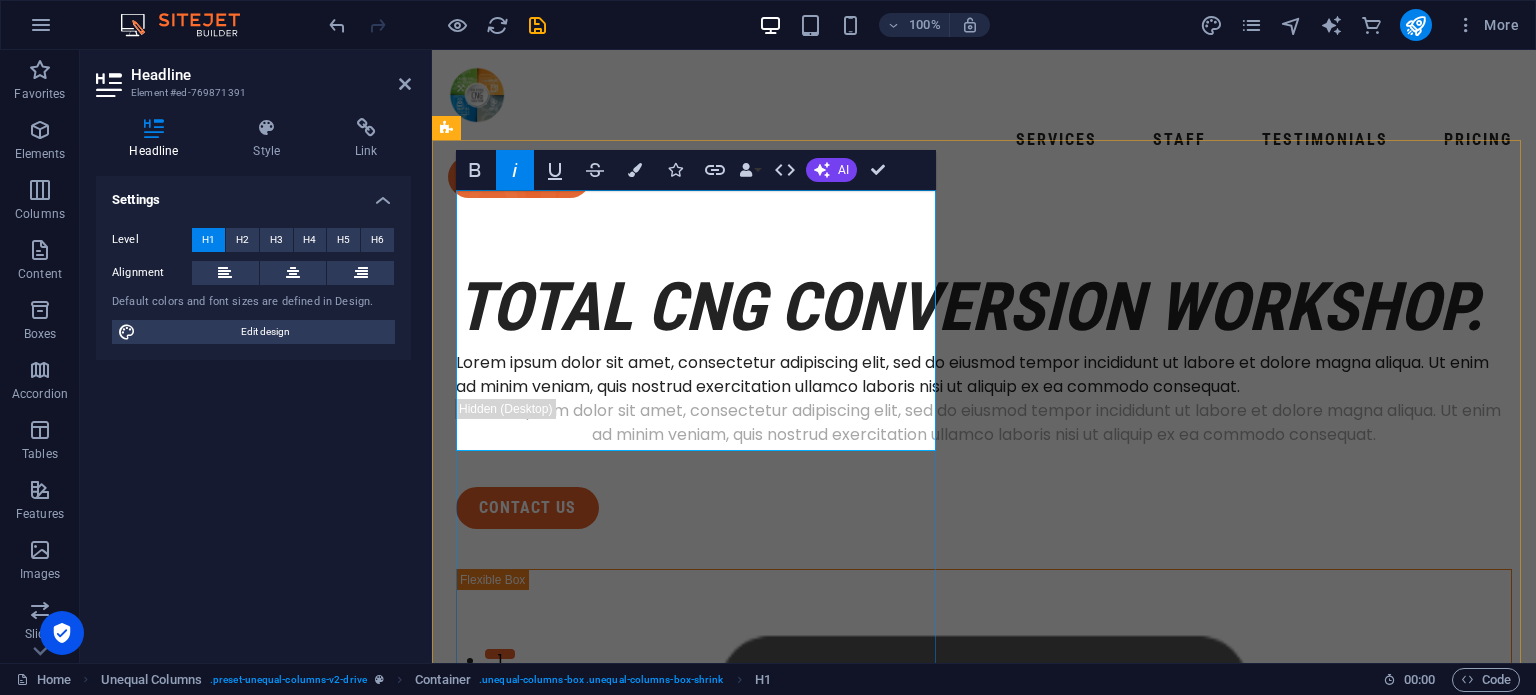 click on "total cng conversion workshop." at bounding box center (969, 307) 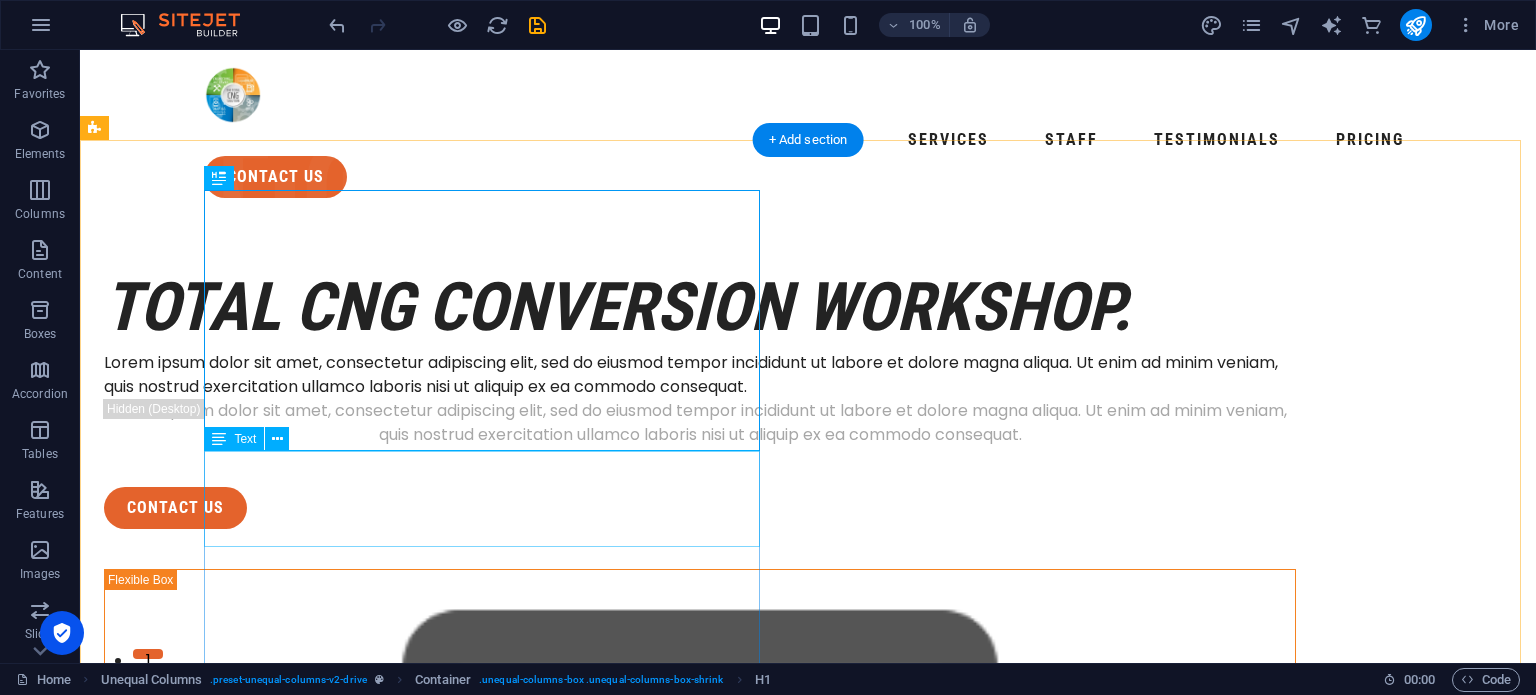 click on "Lorem ipsum dolor sit amet, consectetur adipiscing elit, sed do eiusmod tempor incididunt ut labore et dolore magna aliqua. Ut enim ad minim veniam, quis nostrud exercitation ullamco laboris nisi ut aliquip ex ea commodo consequat." at bounding box center (700, 375) 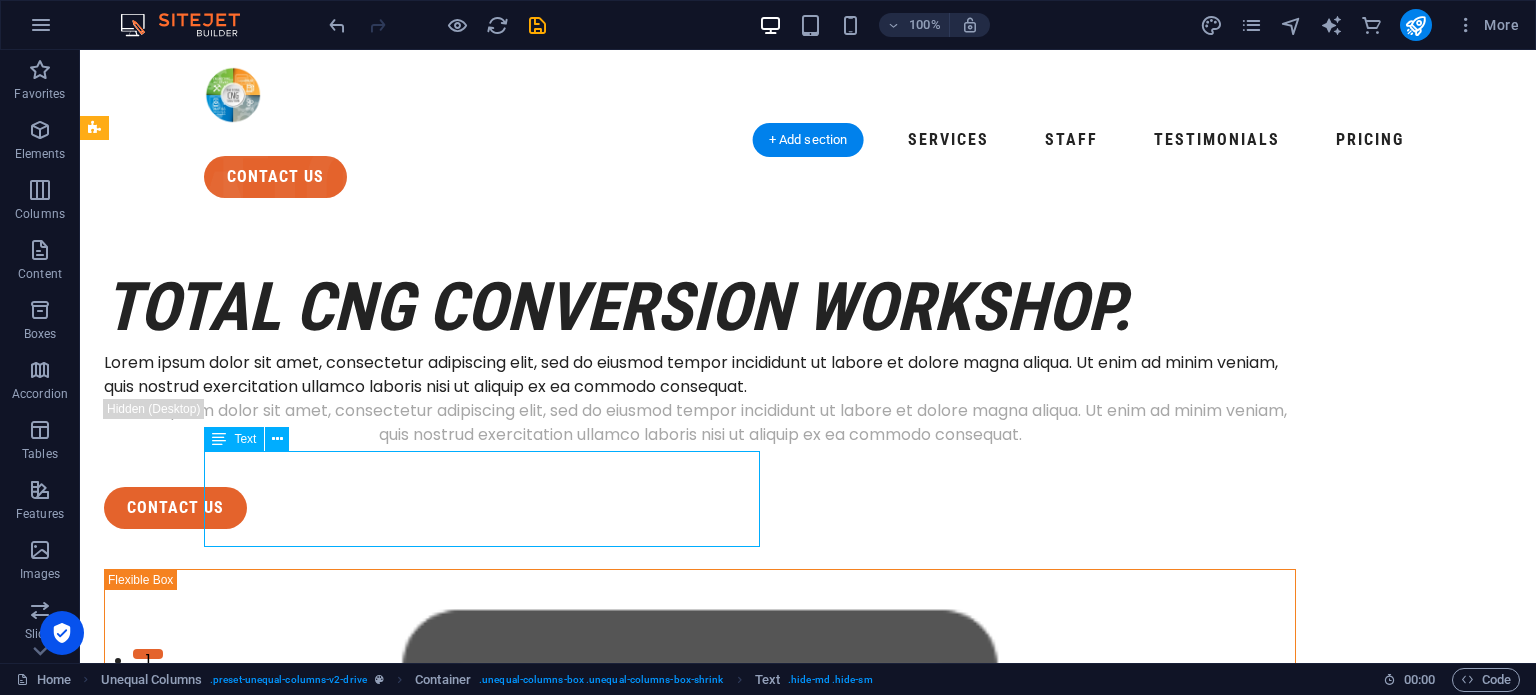 click on "Lorem ipsum dolor sit amet, consectetur adipiscing elit, sed do eiusmod tempor incididunt ut labore et dolore magna aliqua. Ut enim ad minim veniam, quis nostrud exercitation ullamco laboris nisi ut aliquip ex ea commodo consequat." at bounding box center [700, 375] 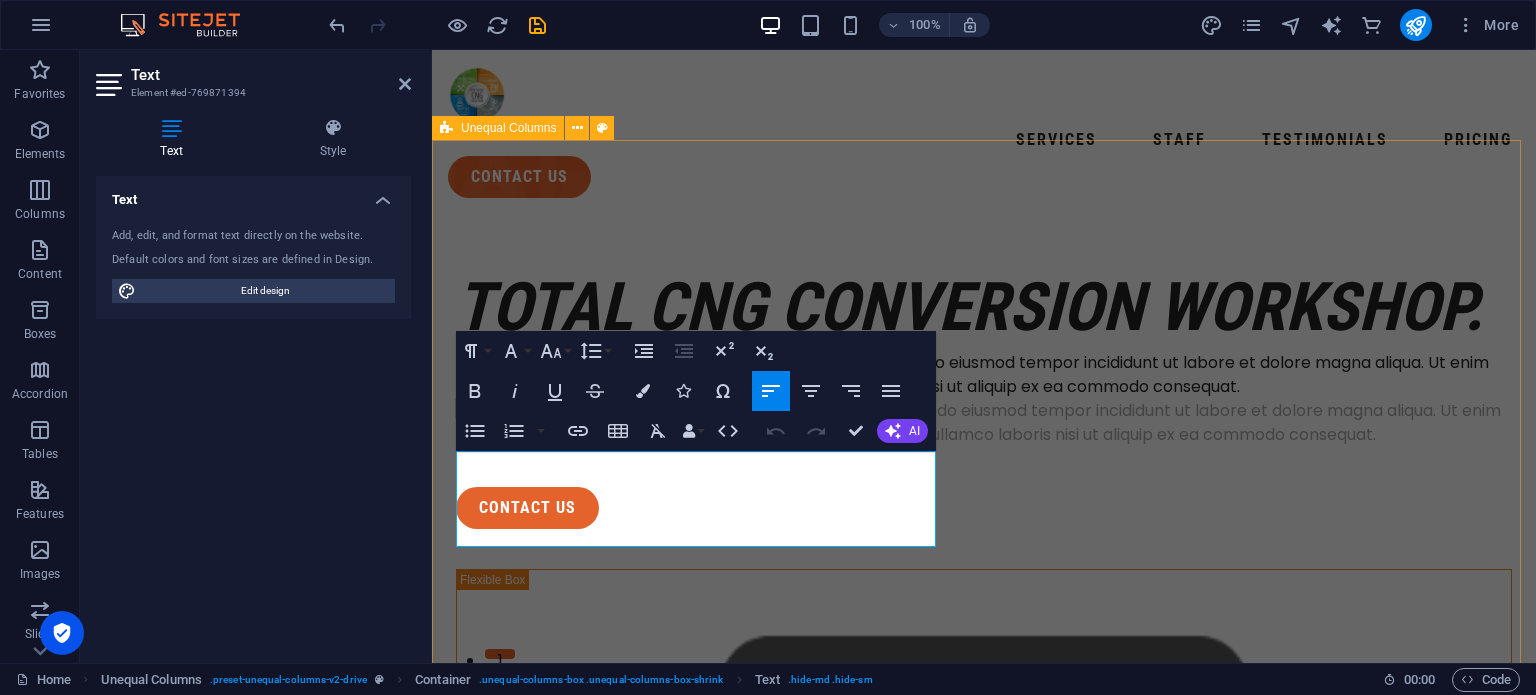 click on "total cng conversion workshop. Lorem ipsum dolor sit amet, consectetur adipiscing elit, sed do eiusmod tempor incididunt ut labore et dolore magna aliqua. Ut enim ad minim veniam, quis nostrud exercitation ullamco laboris nisi ut aliquip ex ea commodo consequat. Lorem ipsum dolor sit amet, consectetur adipiscing elit, sed do eiusmod tempor incididunt ut labore et dolore magna aliqua. Ut enim ad minim veniam, quis nostrud exercitation ullamco laboris nisi ut aliquip ex ea commodo consequat. contact us" at bounding box center (984, 1127) 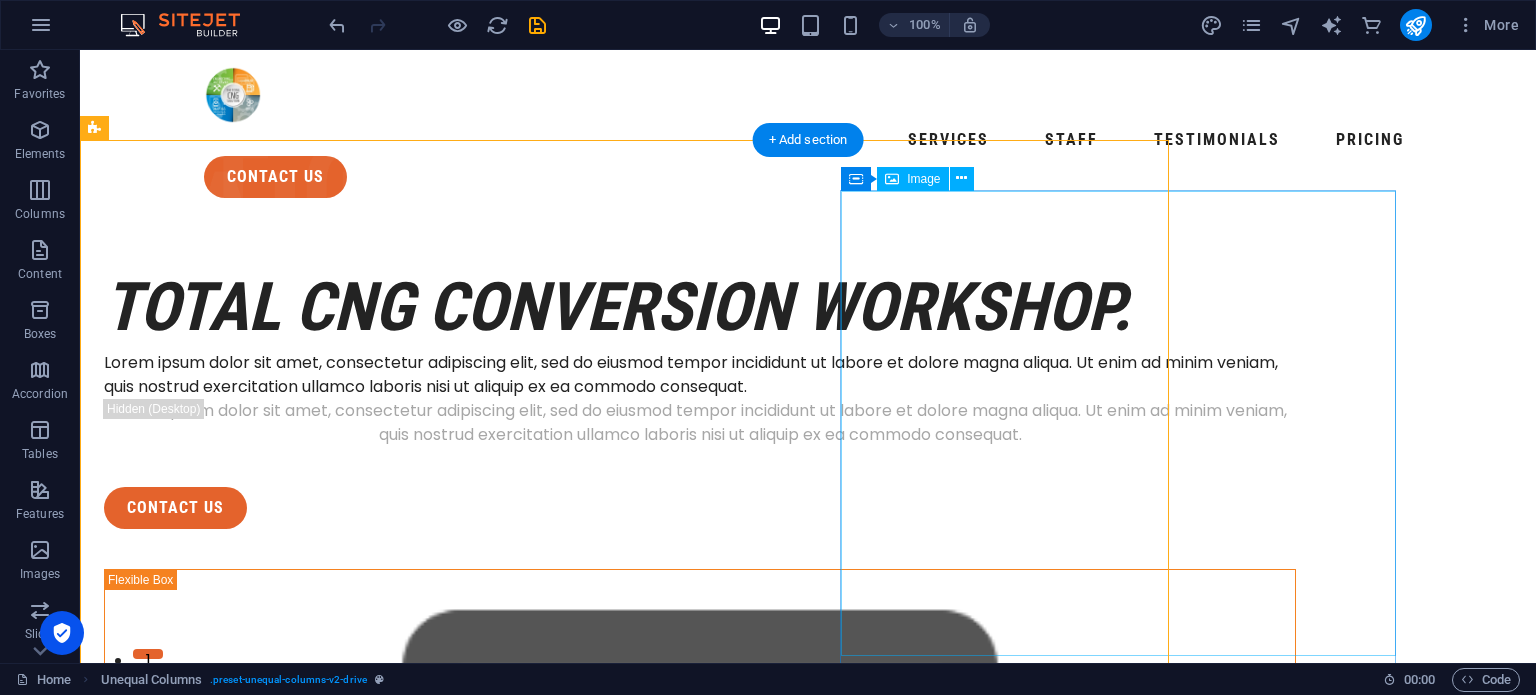 click at bounding box center (700, 1604) 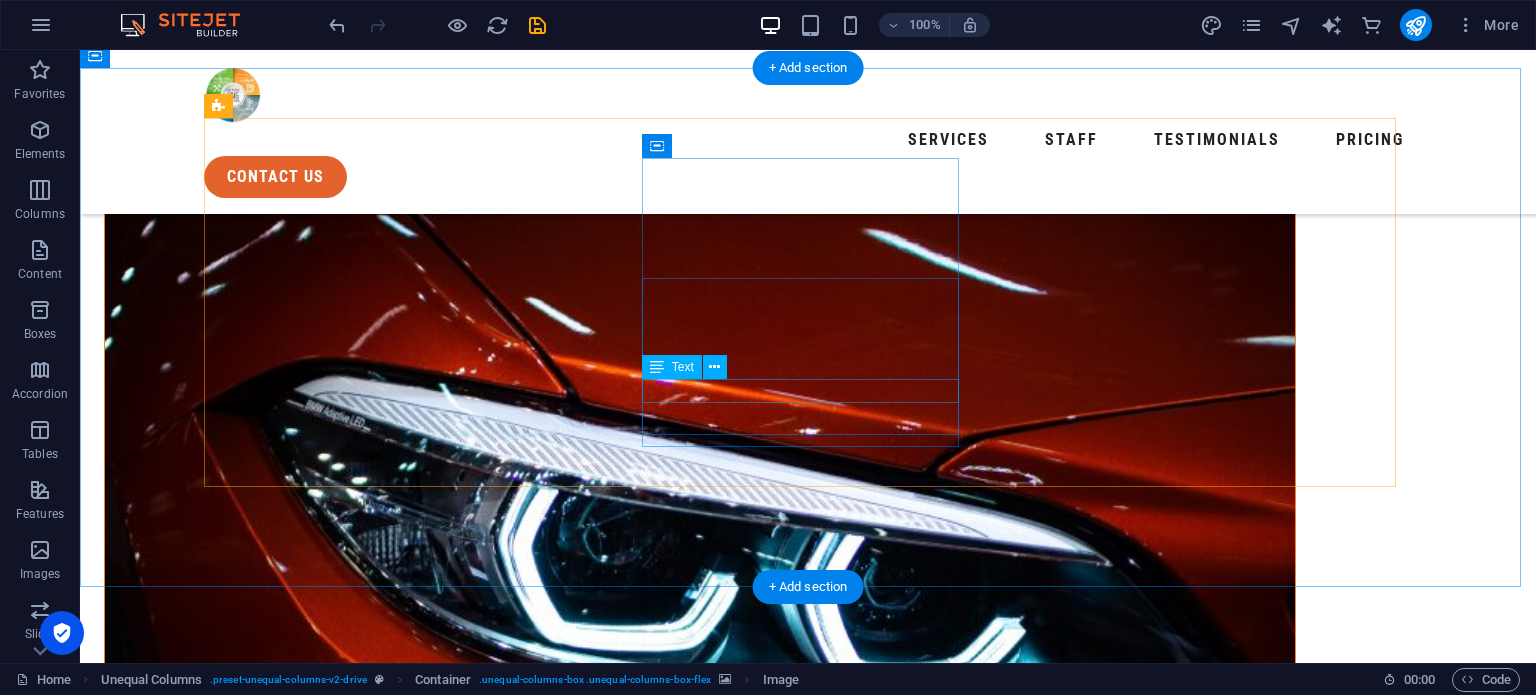 scroll, scrollTop: 900, scrollLeft: 0, axis: vertical 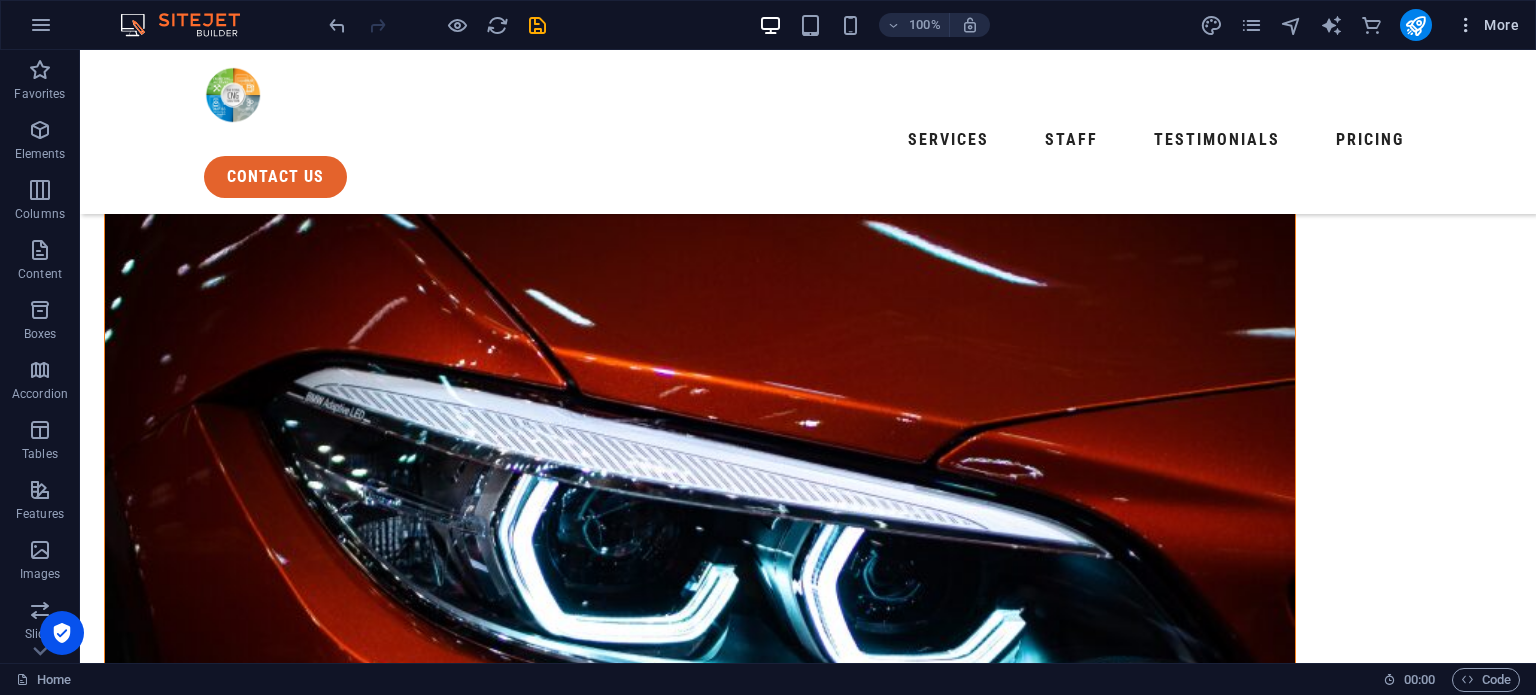 click on "More" at bounding box center (1487, 25) 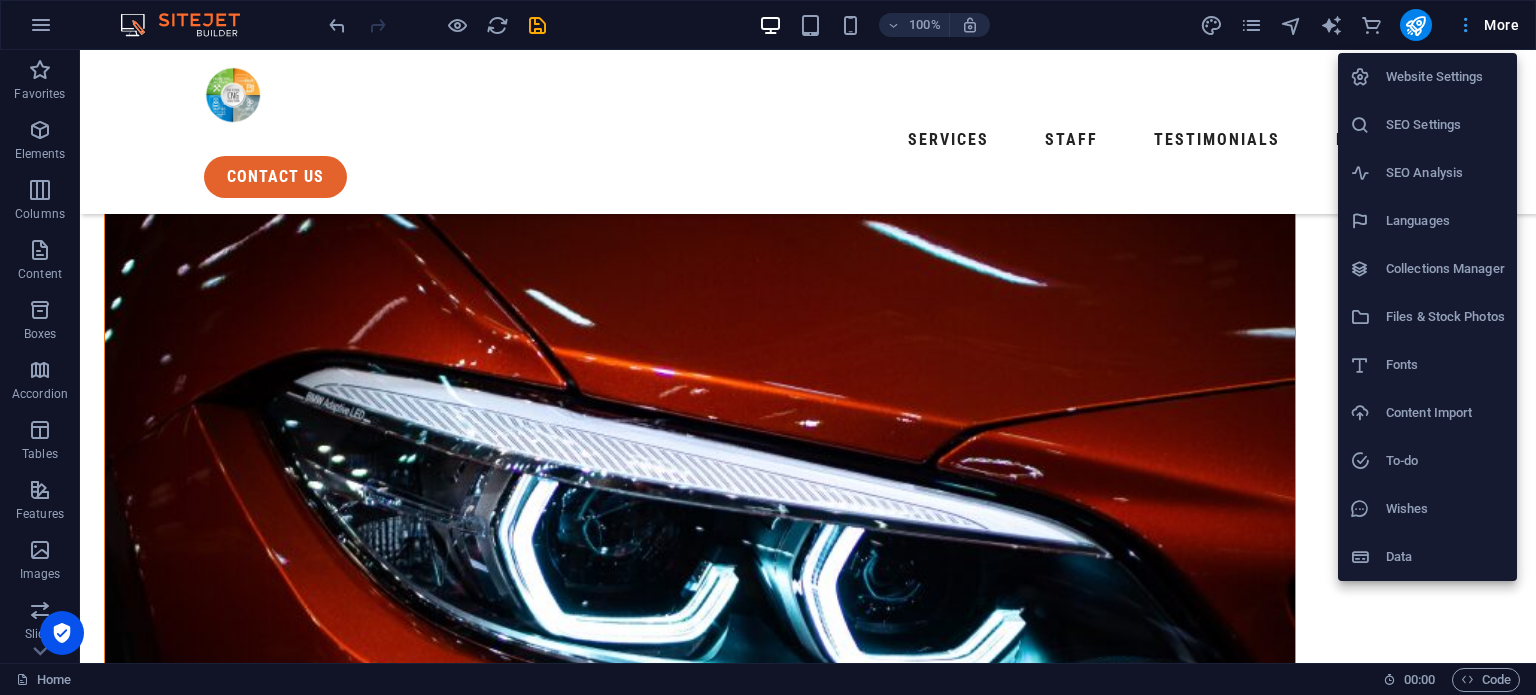 click at bounding box center (768, 347) 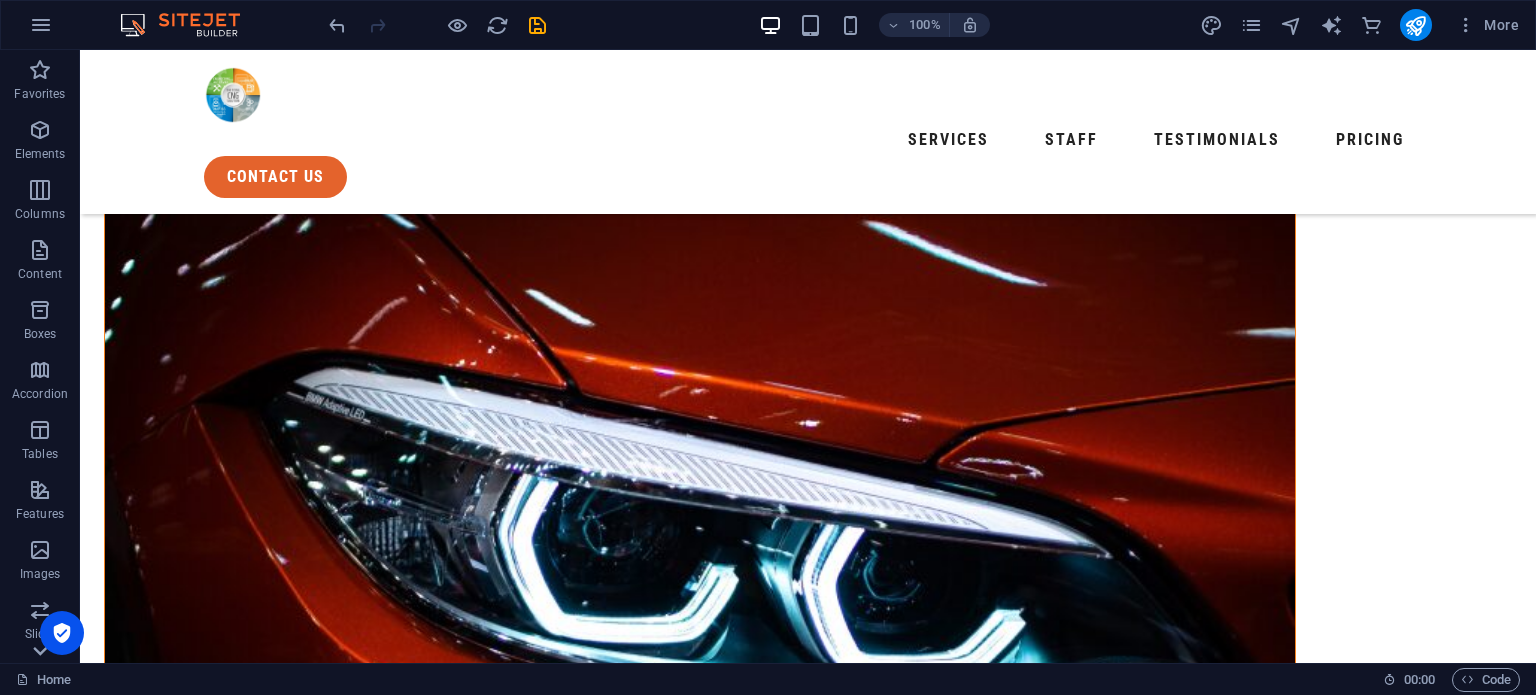 click 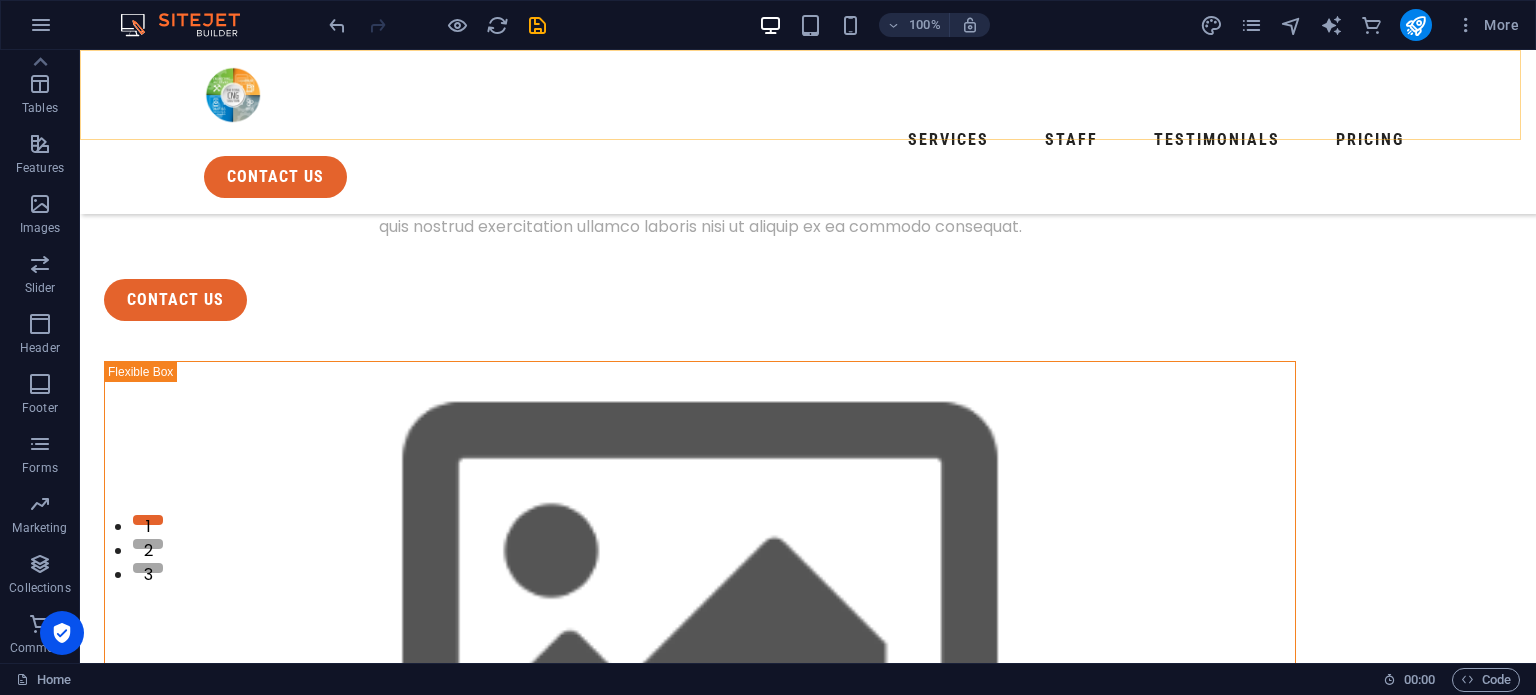 scroll, scrollTop: 100, scrollLeft: 0, axis: vertical 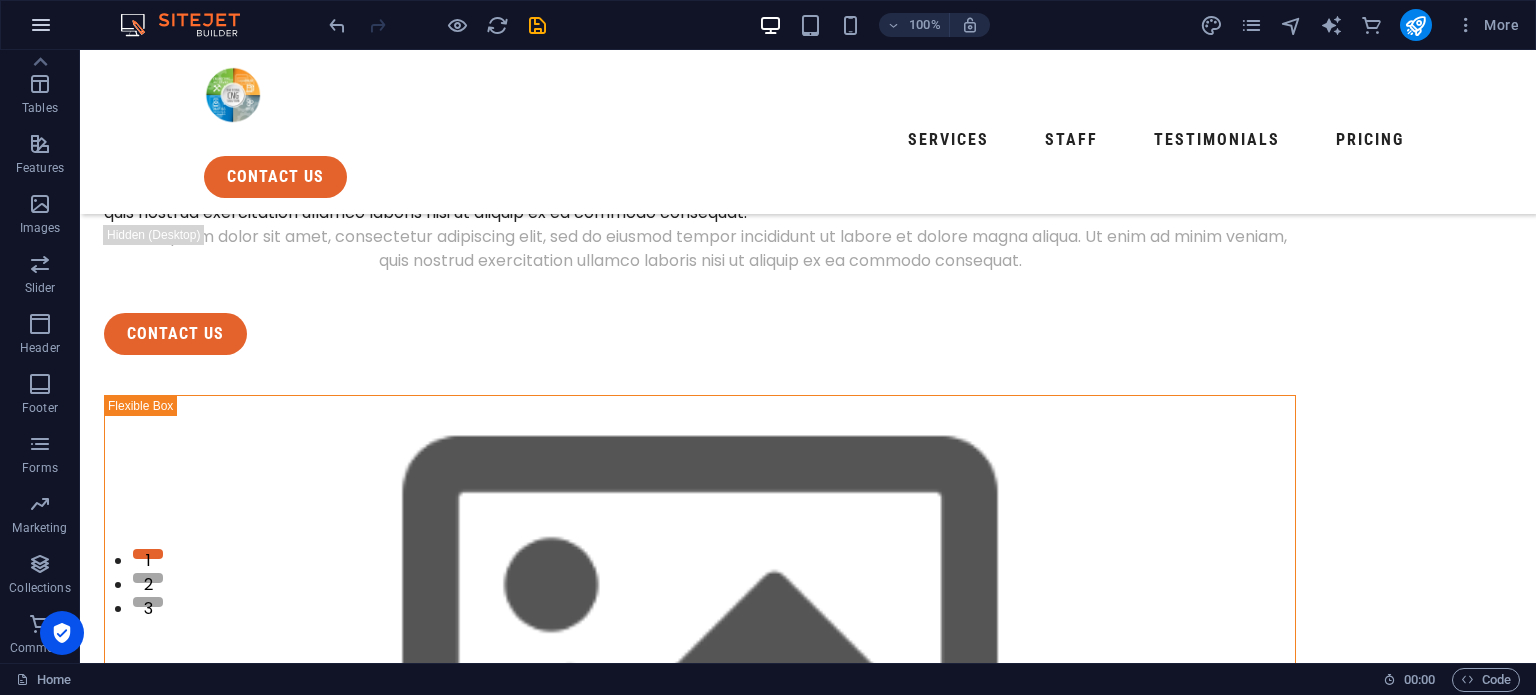click at bounding box center [41, 25] 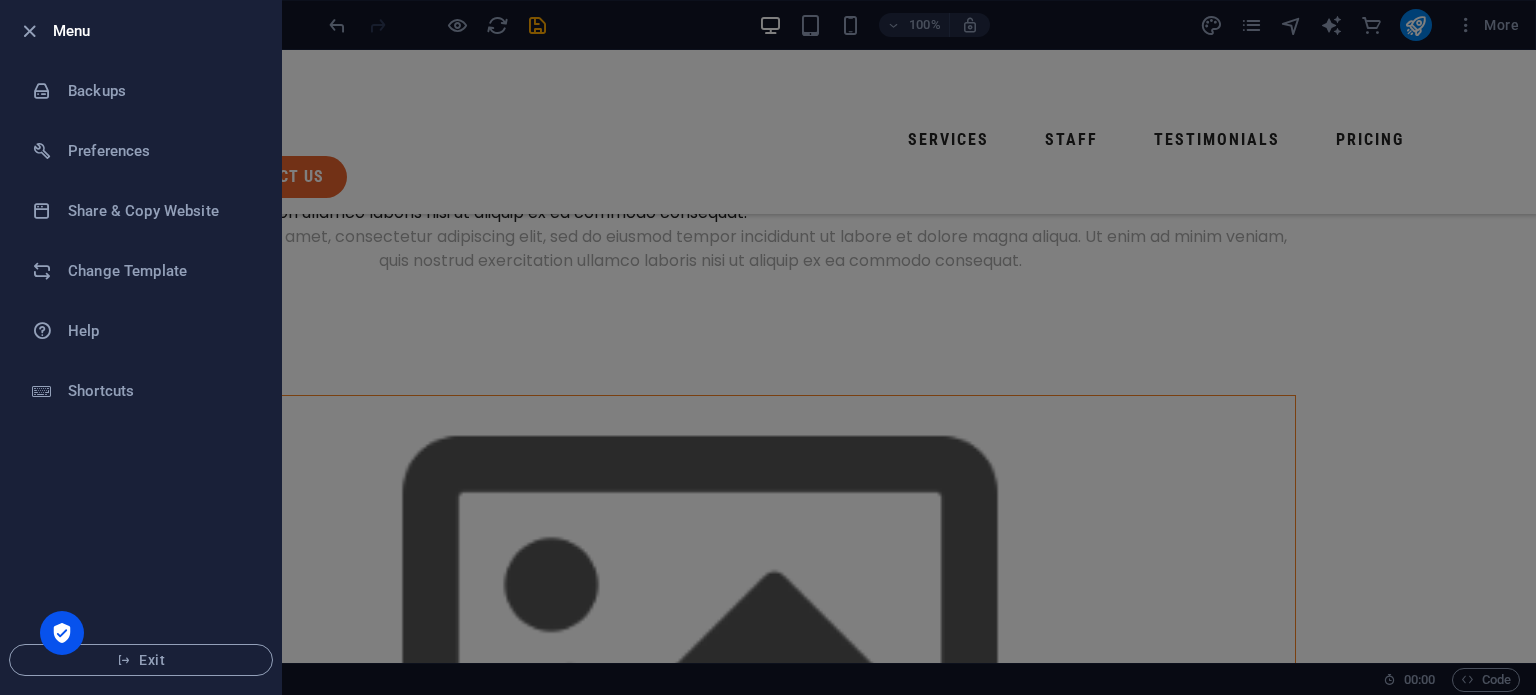 click at bounding box center [768, 347] 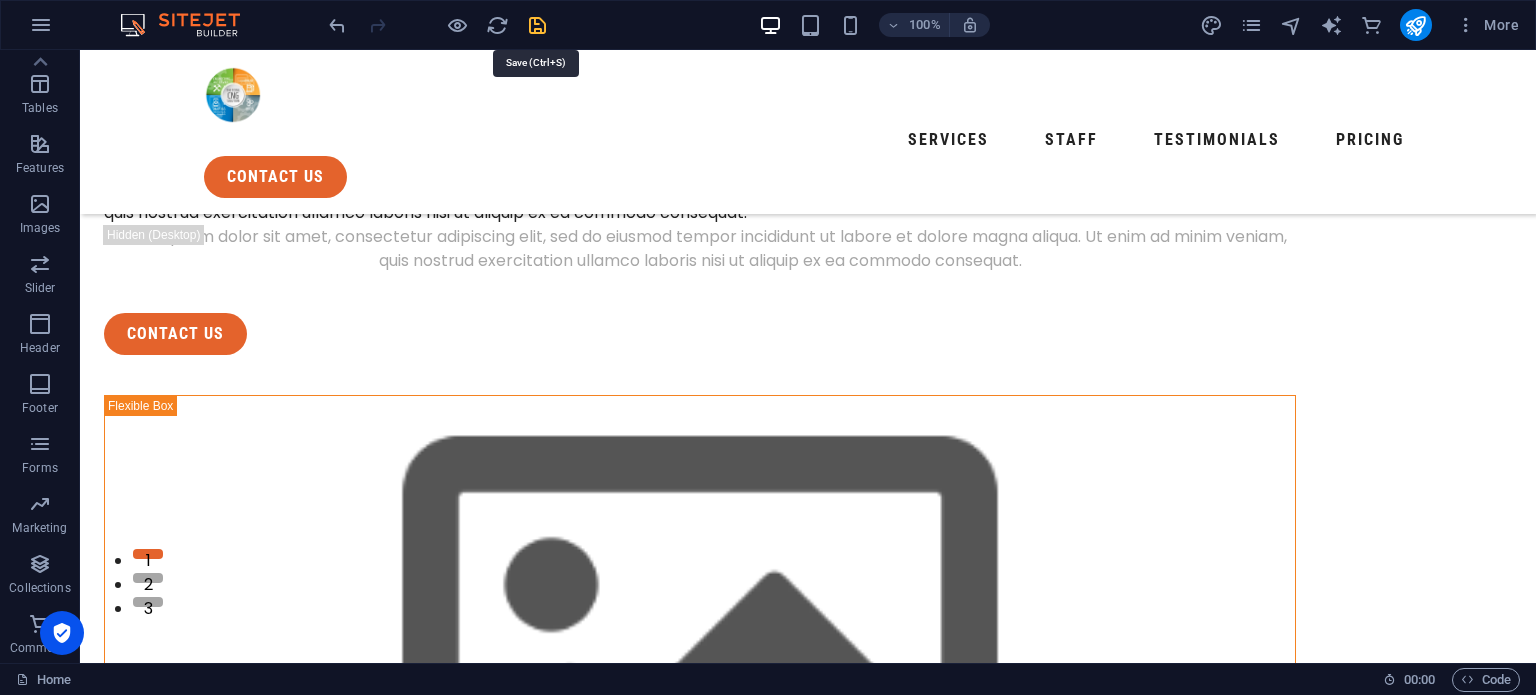 click at bounding box center [537, 25] 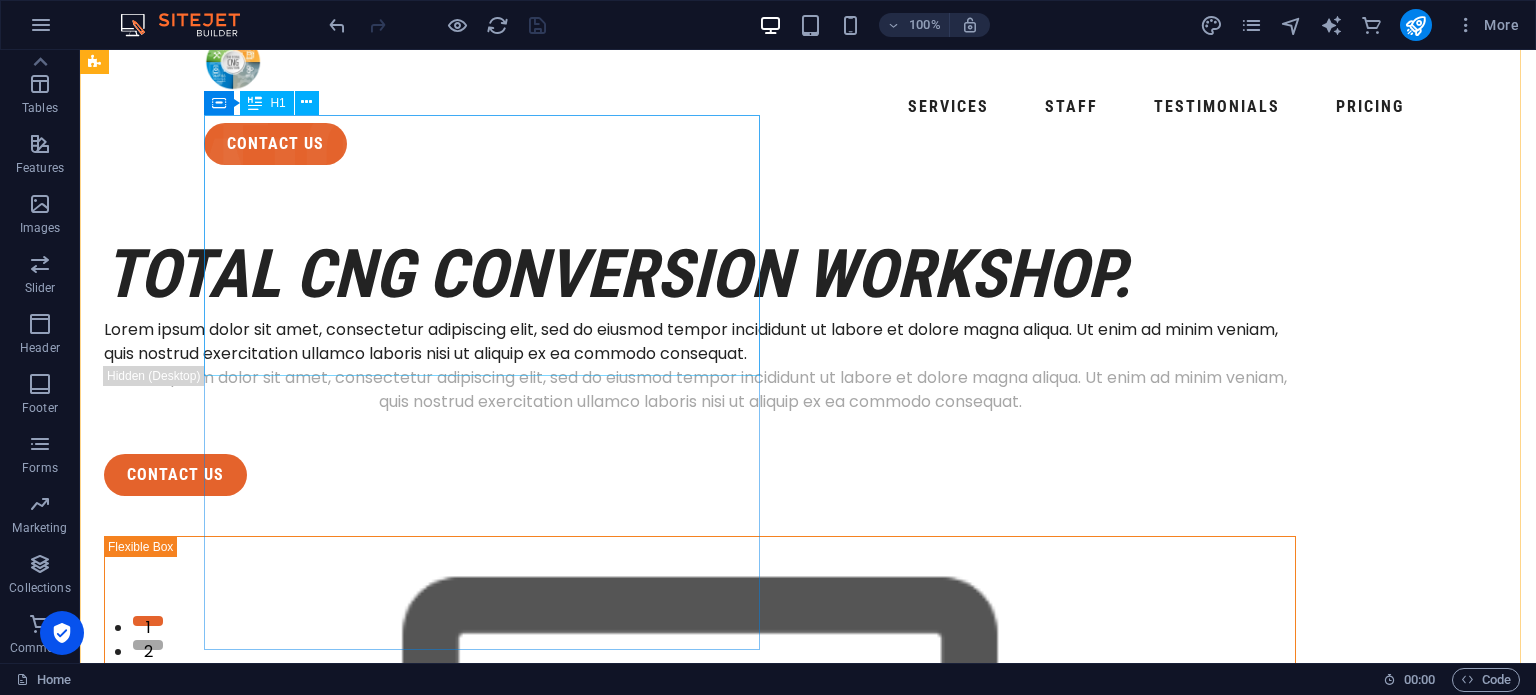 scroll, scrollTop: 0, scrollLeft: 0, axis: both 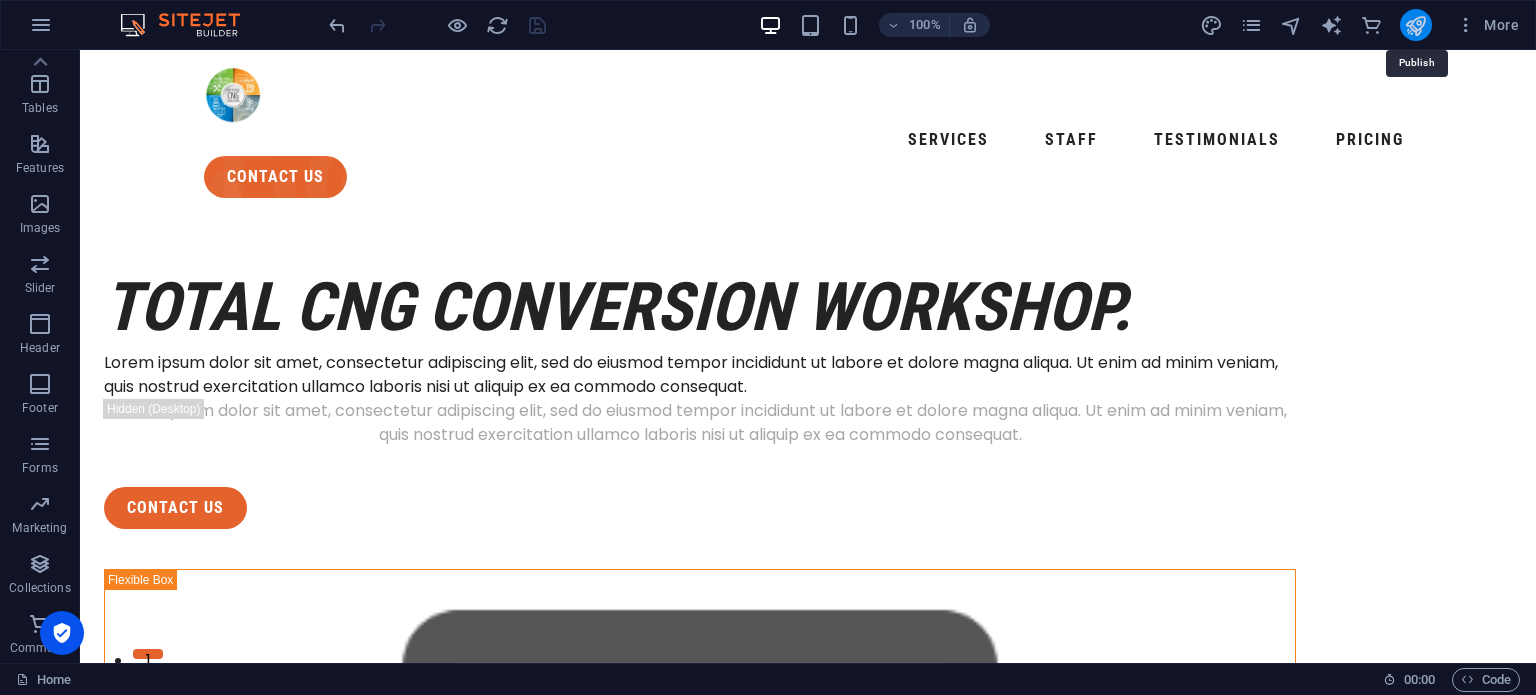 click at bounding box center (1415, 25) 